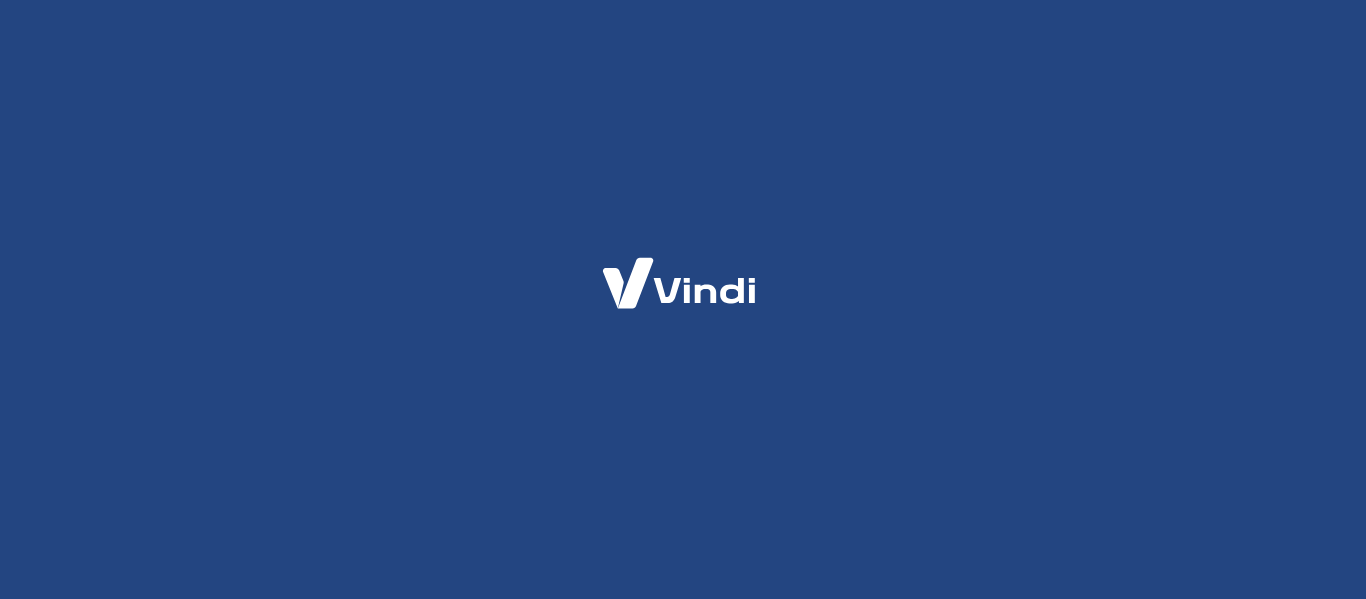 scroll, scrollTop: 0, scrollLeft: 0, axis: both 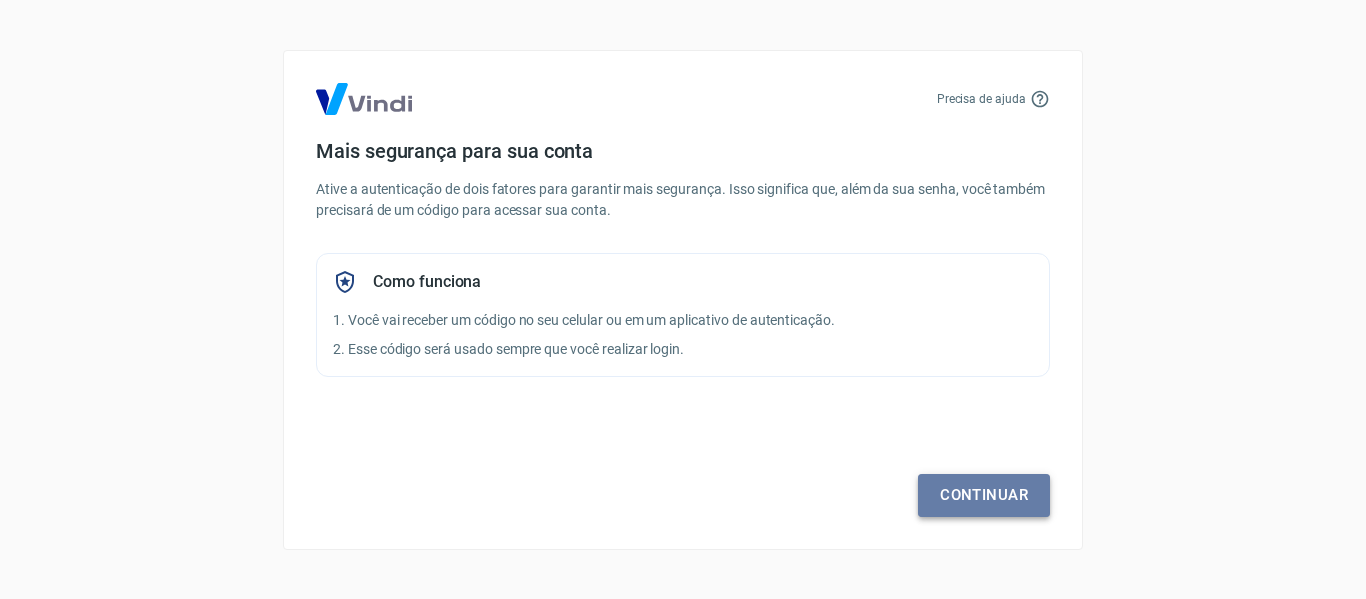 click on "Continuar" at bounding box center (984, 495) 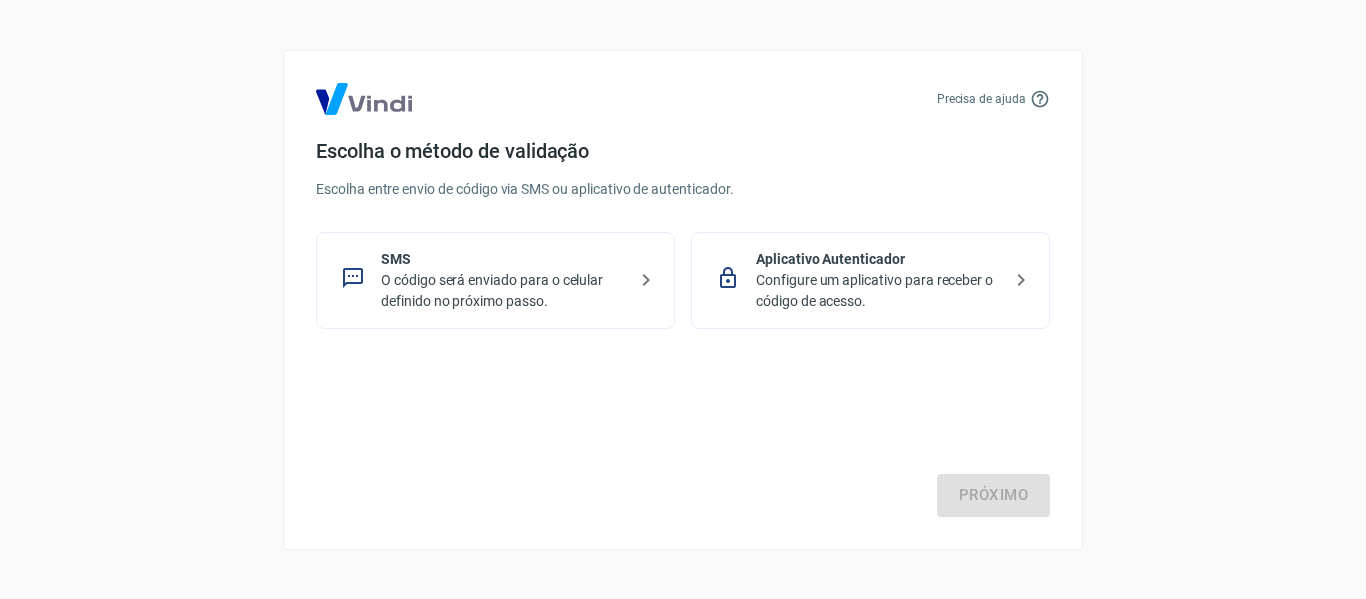 click on "O código será enviado para o celular definido no próximo passo." at bounding box center [503, 291] 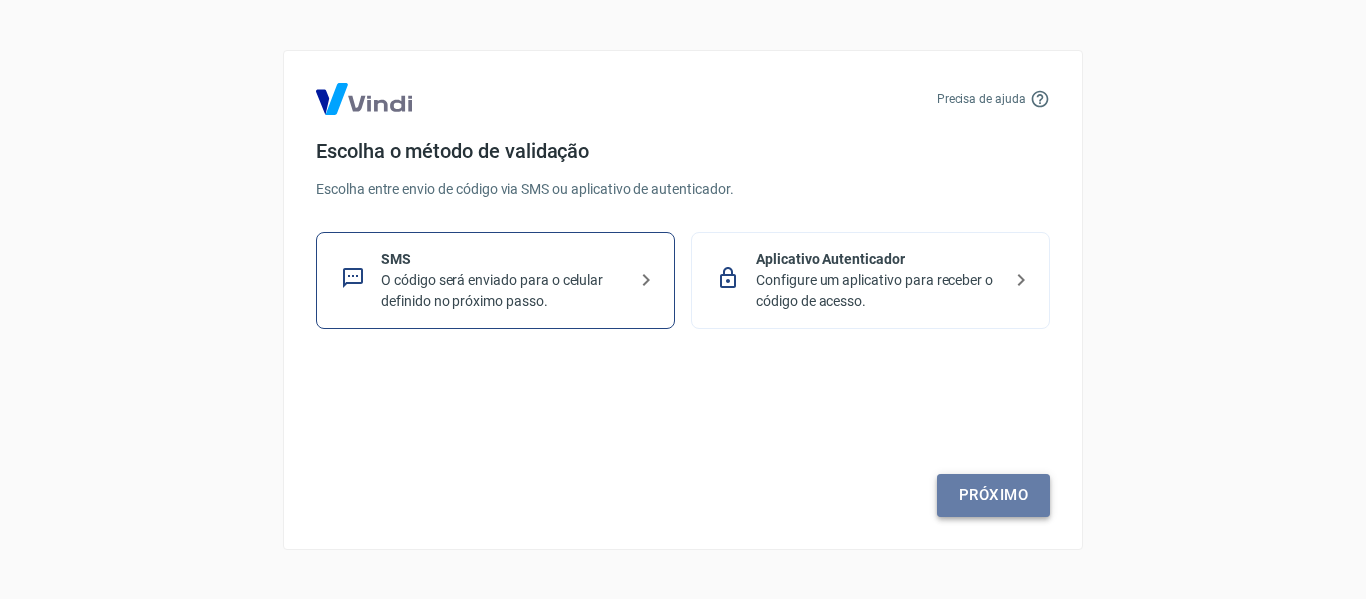 click on "Próximo" at bounding box center (993, 495) 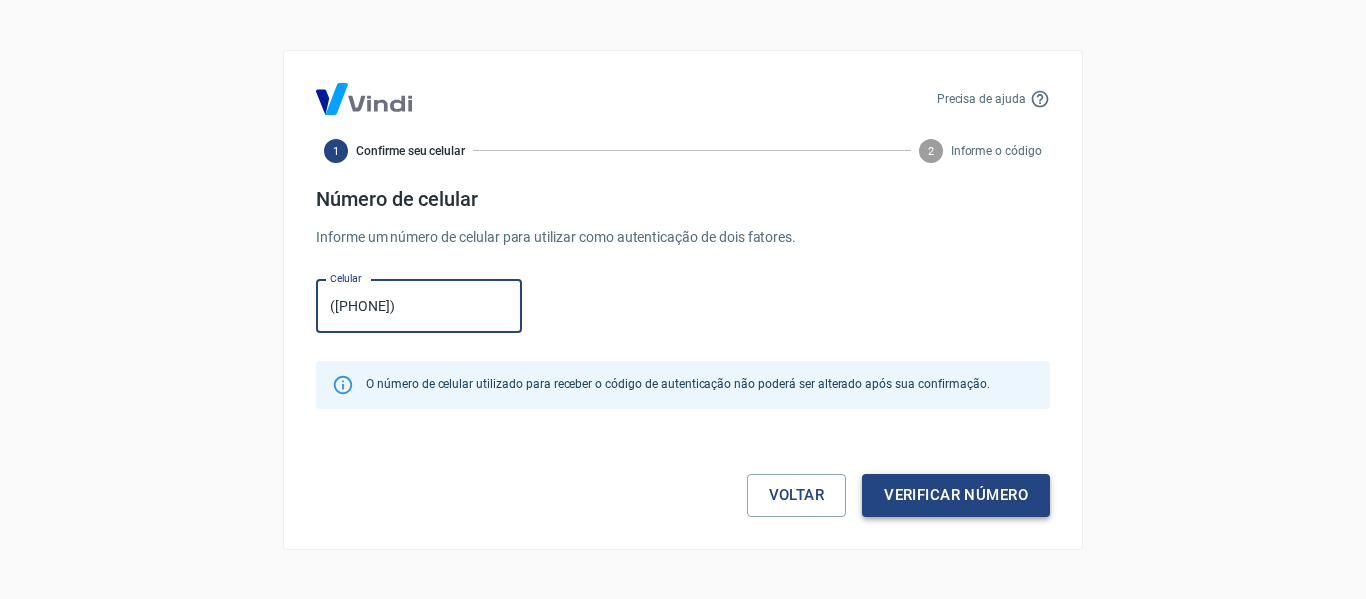 type on "([PHONE])" 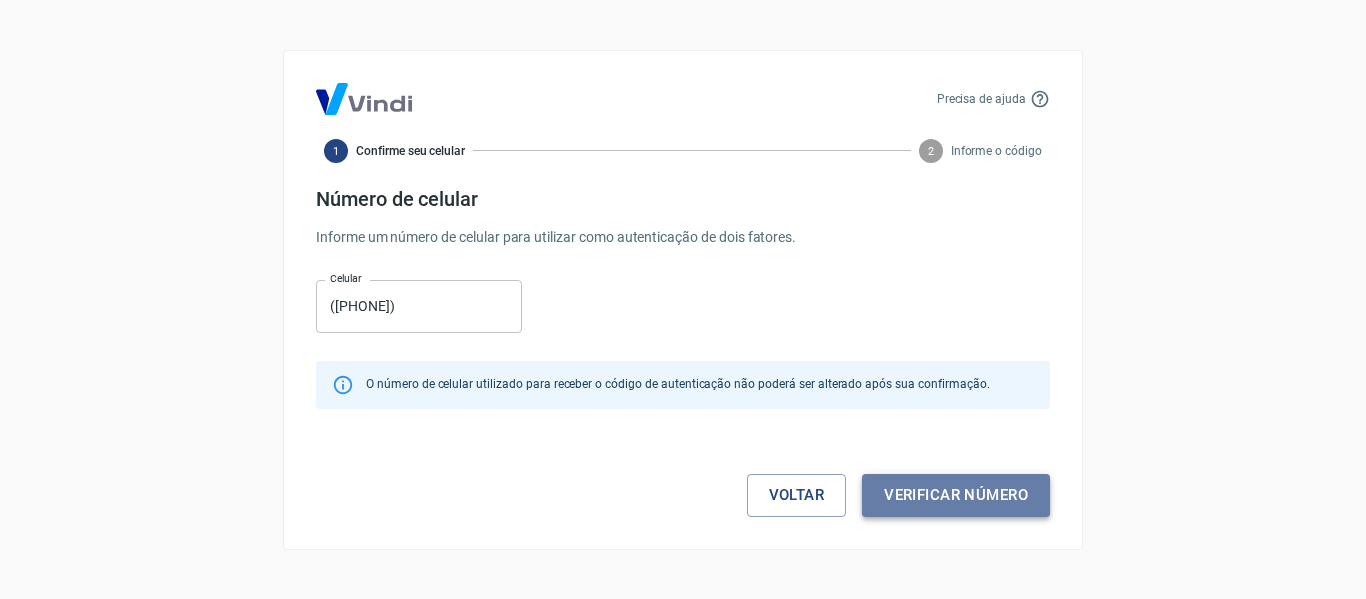 click on "Verificar número" at bounding box center (956, 495) 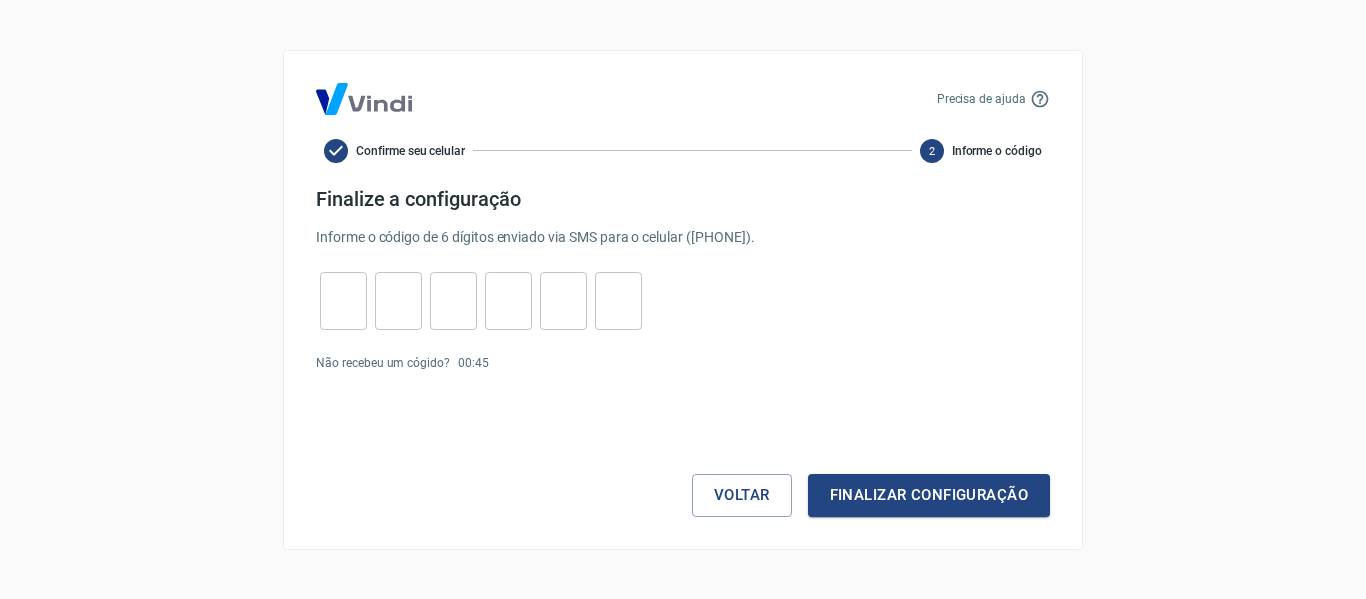 click on "Não recebeu um cógido?" at bounding box center [383, 363] 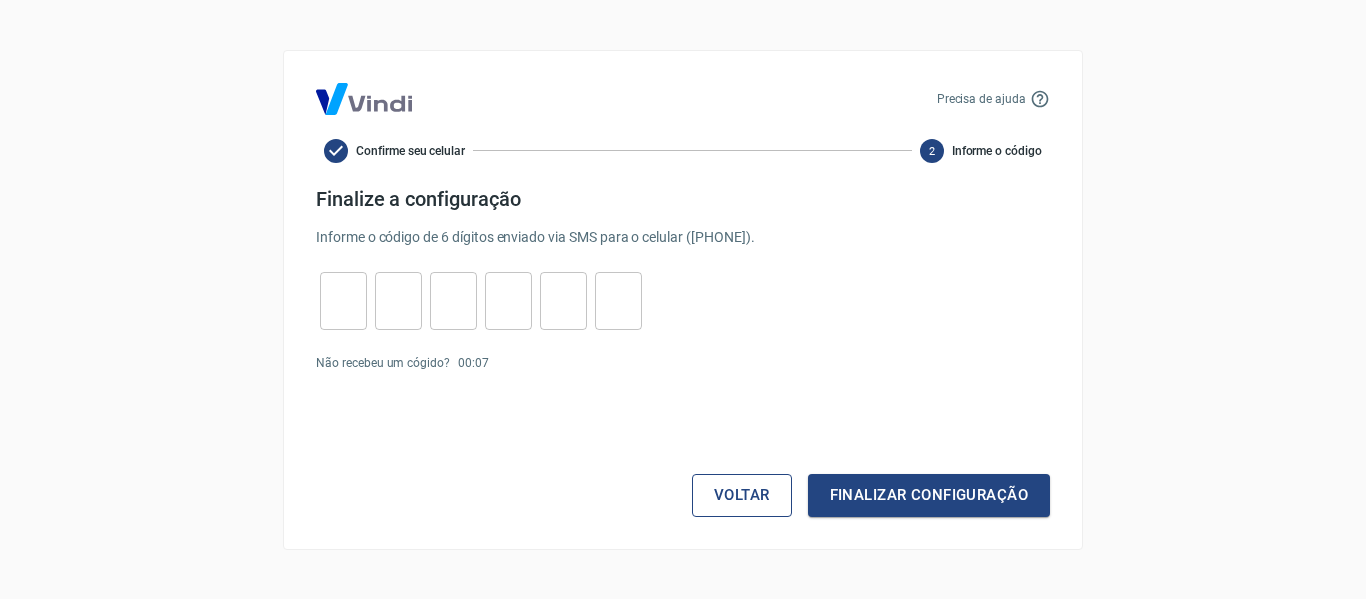click on "Voltar" at bounding box center [742, 495] 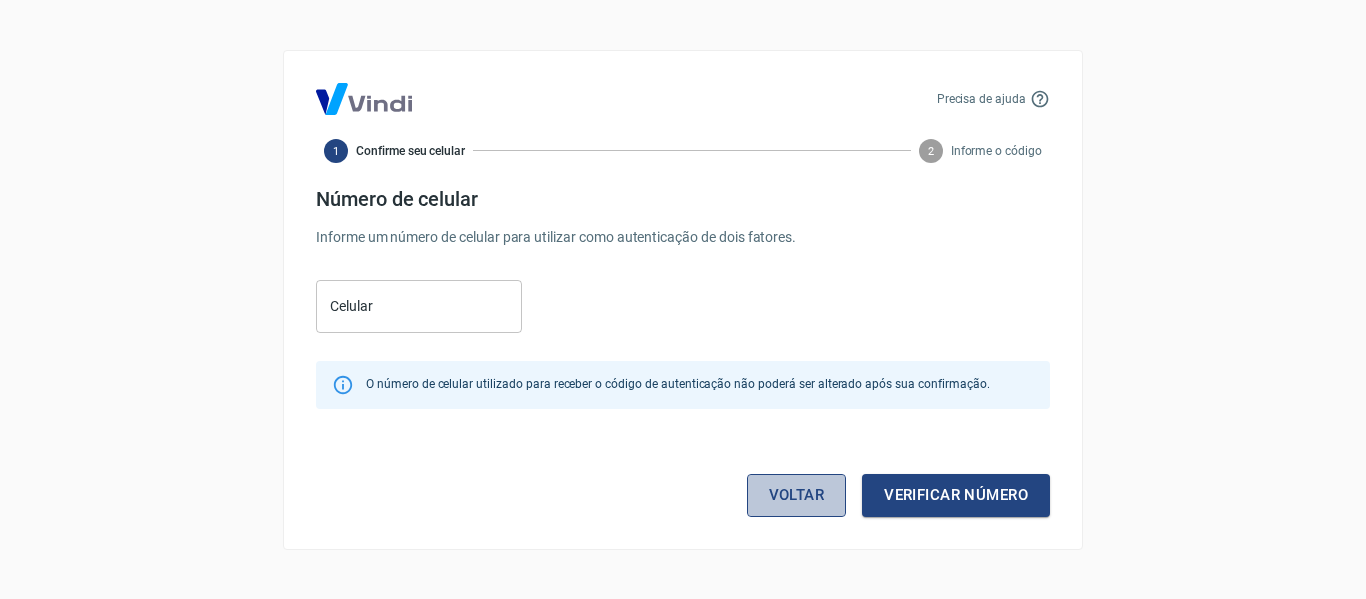 click on "Voltar" at bounding box center (797, 495) 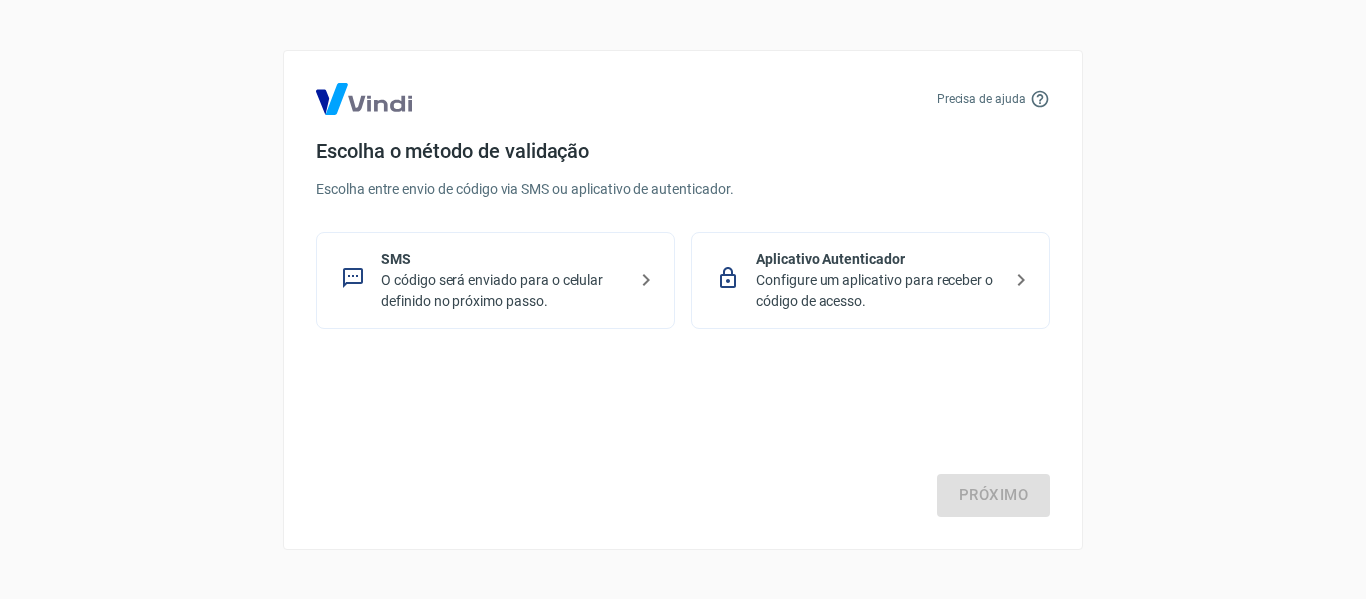 click on "Configure um aplicativo para receber o código de acesso." at bounding box center [878, 291] 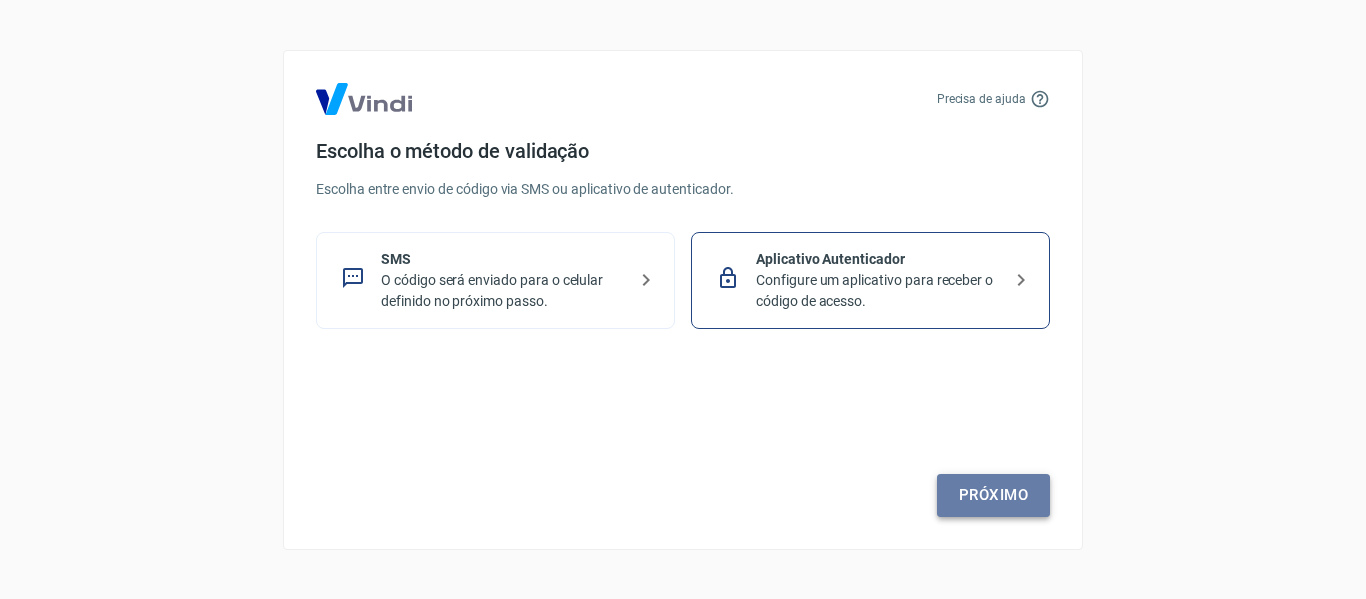 click on "Próximo" at bounding box center (993, 495) 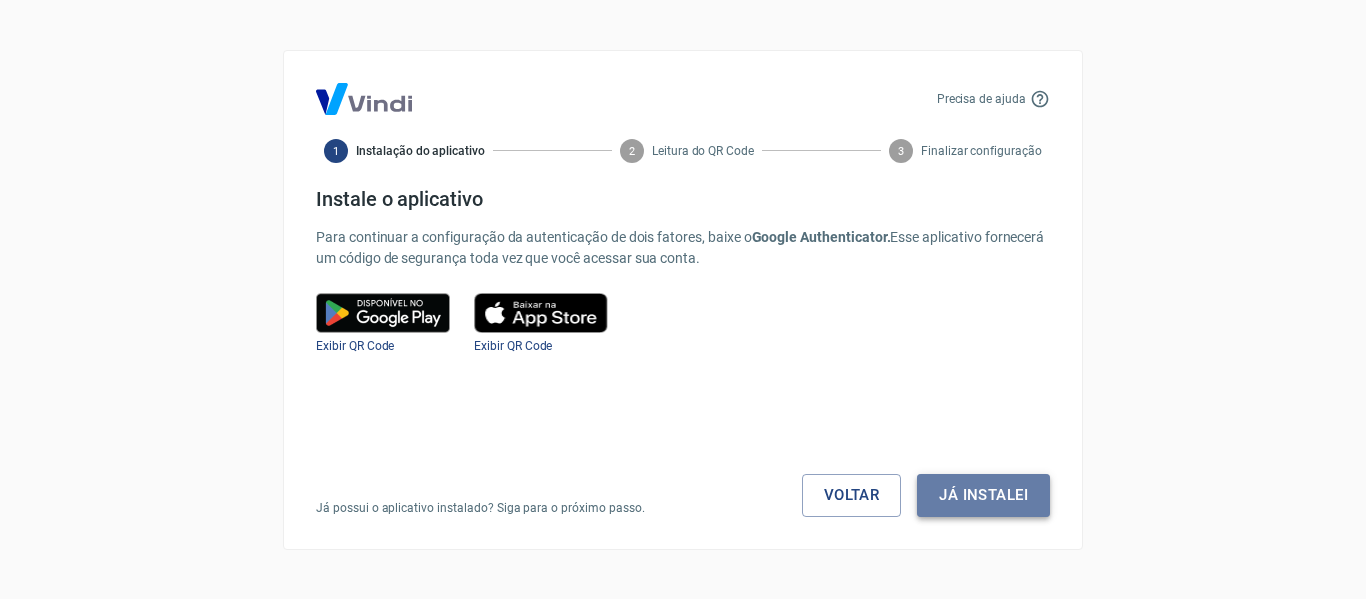 click on "Já instalei" at bounding box center (983, 495) 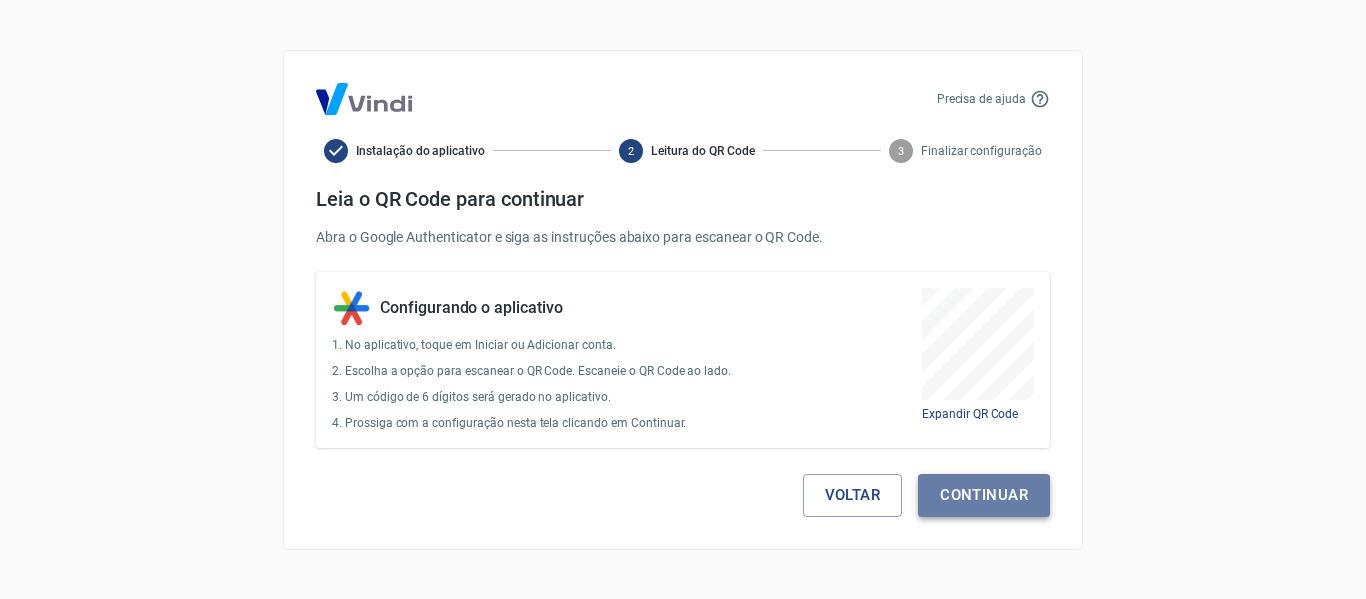 click on "Continuar" at bounding box center [984, 495] 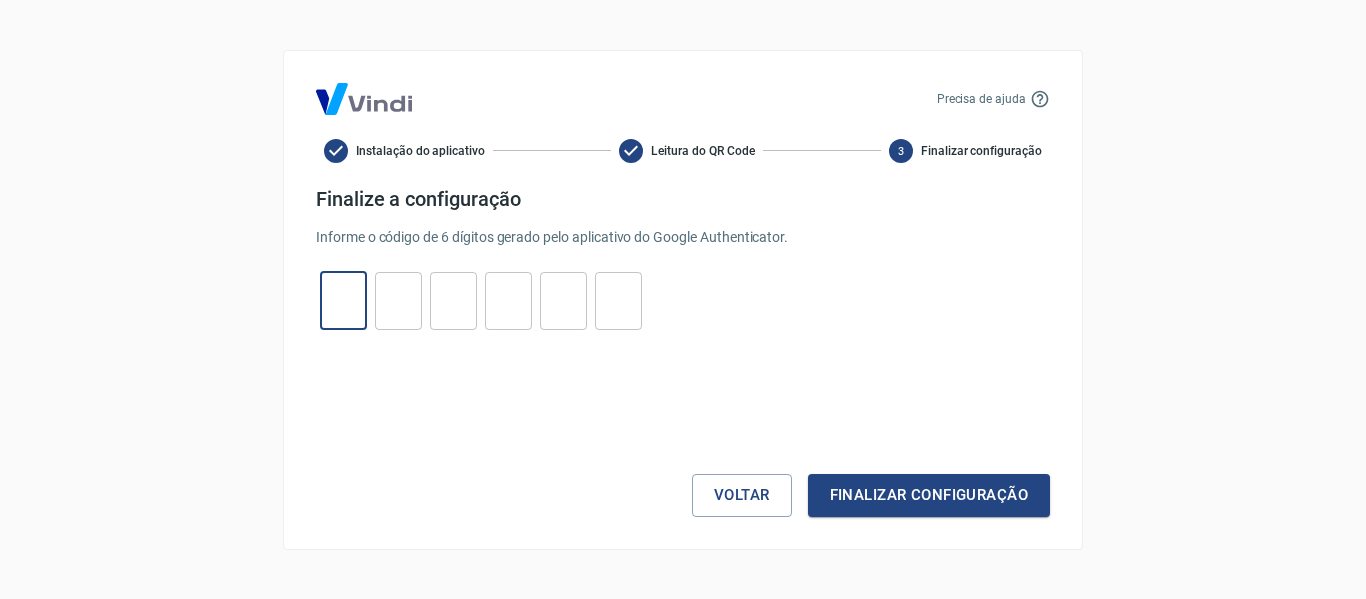 click at bounding box center [343, 300] 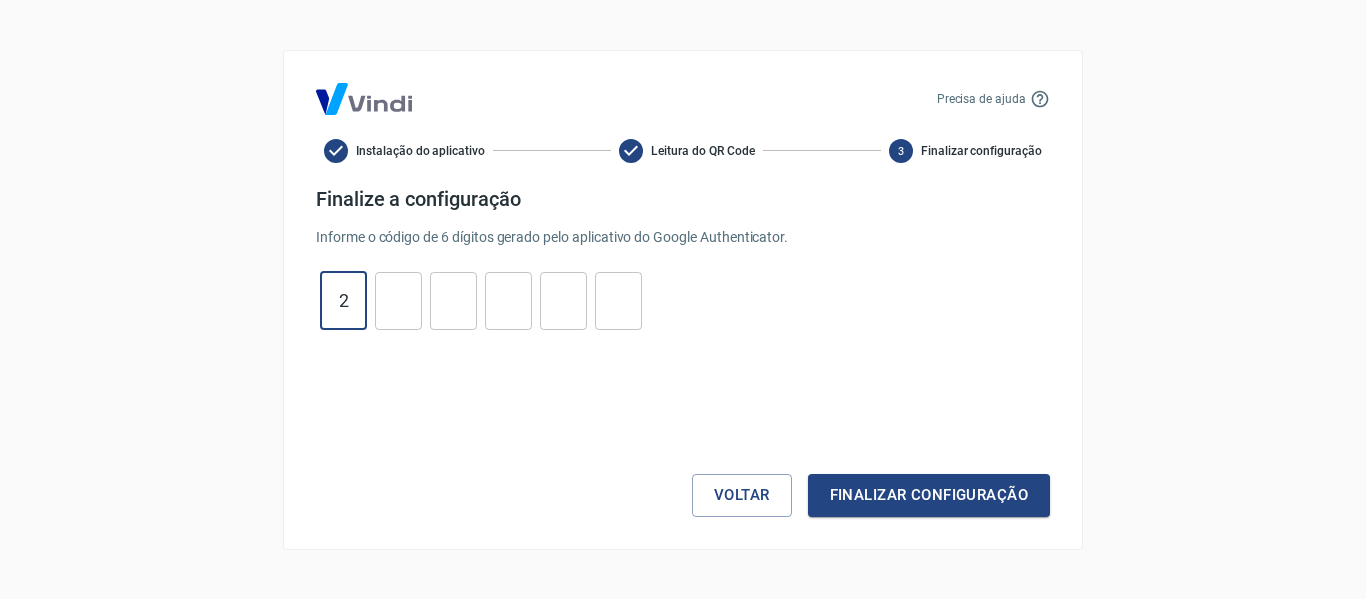 type on "2" 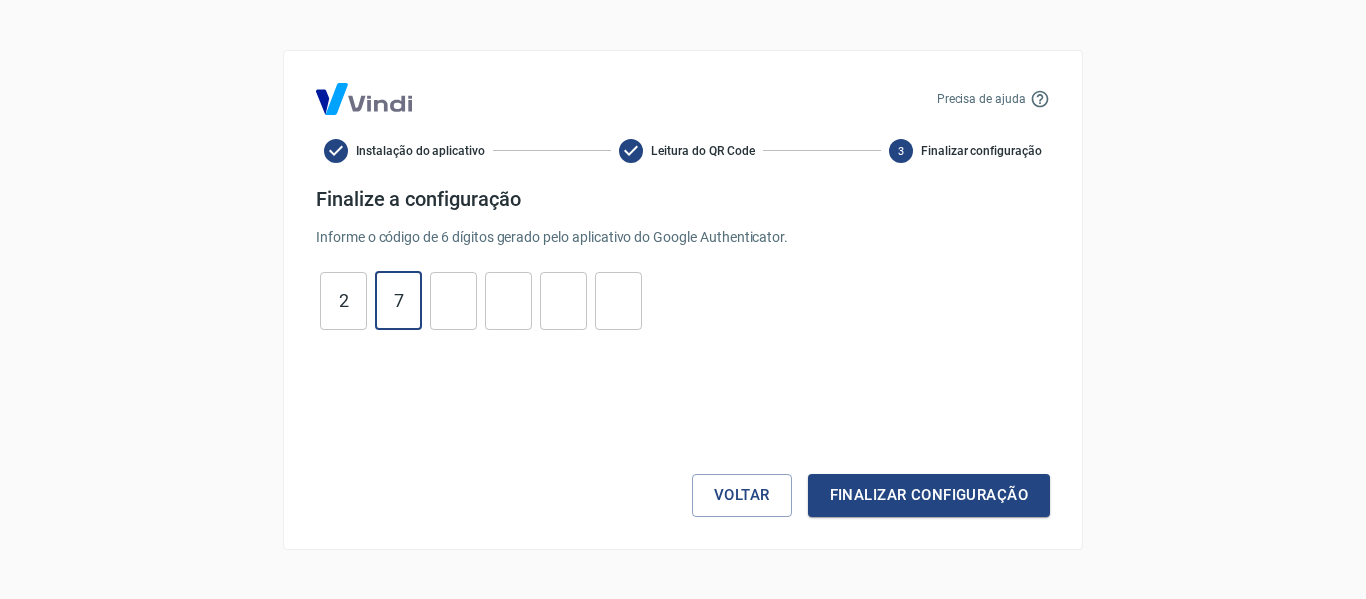 type on "7" 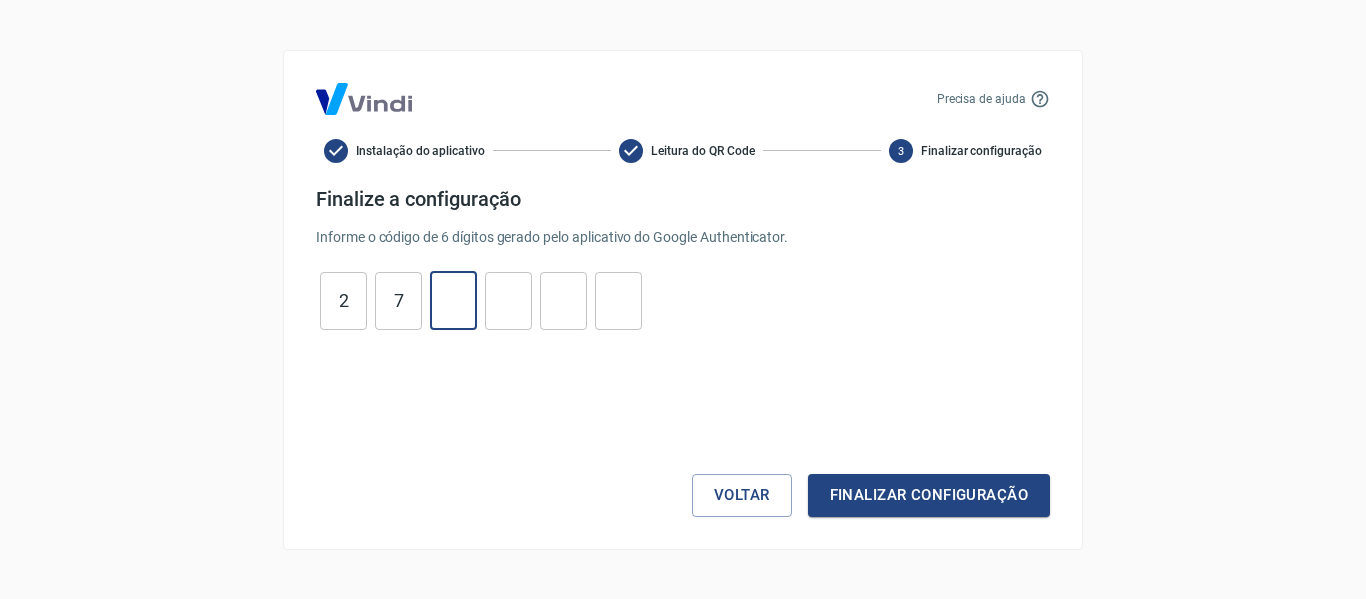 type on "4" 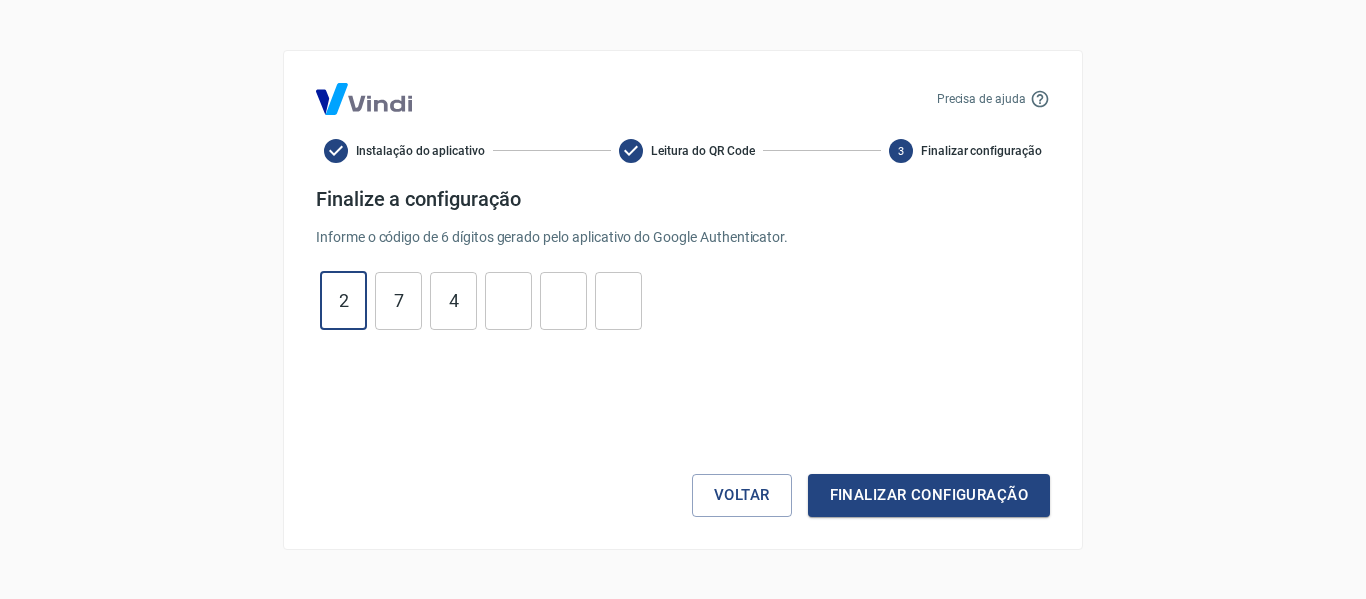 drag, startPoint x: 354, startPoint y: 307, endPoint x: 329, endPoint y: 306, distance: 25.019993 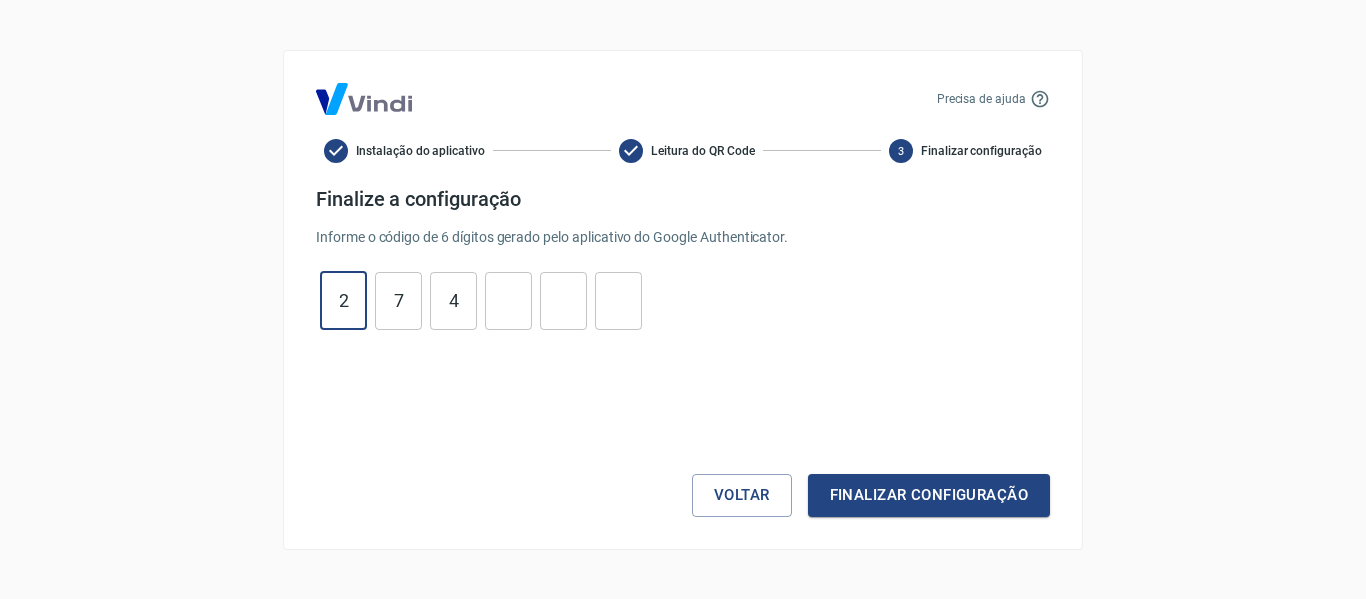 type on "9" 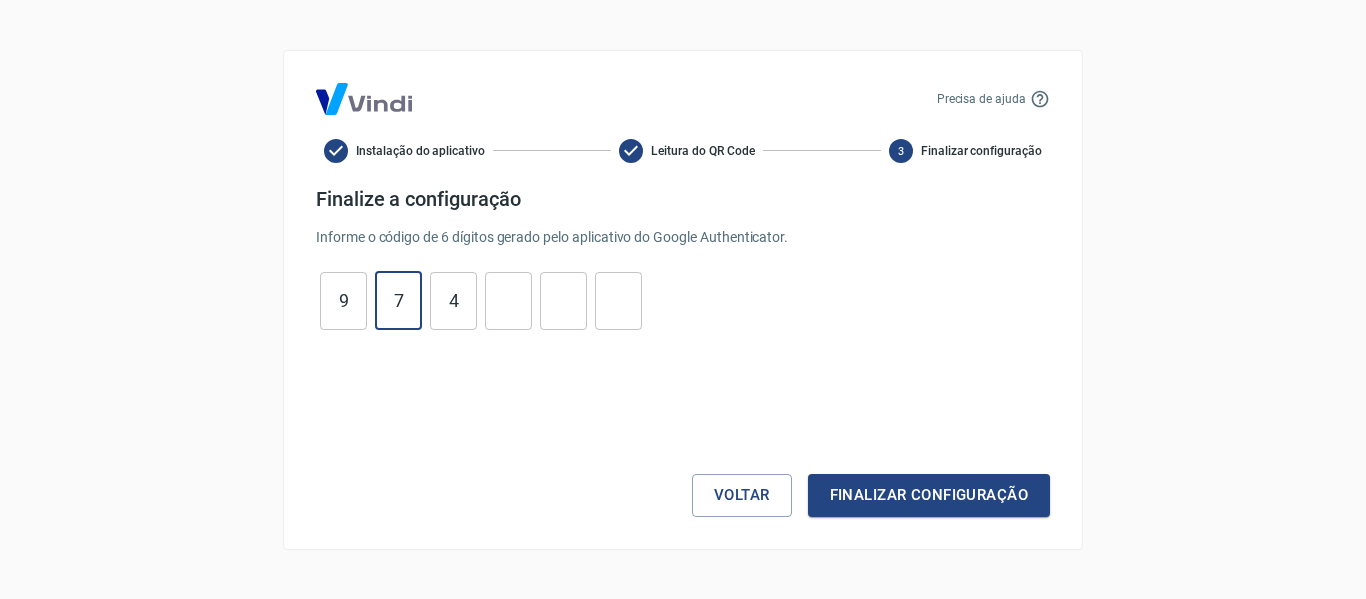 type on "2" 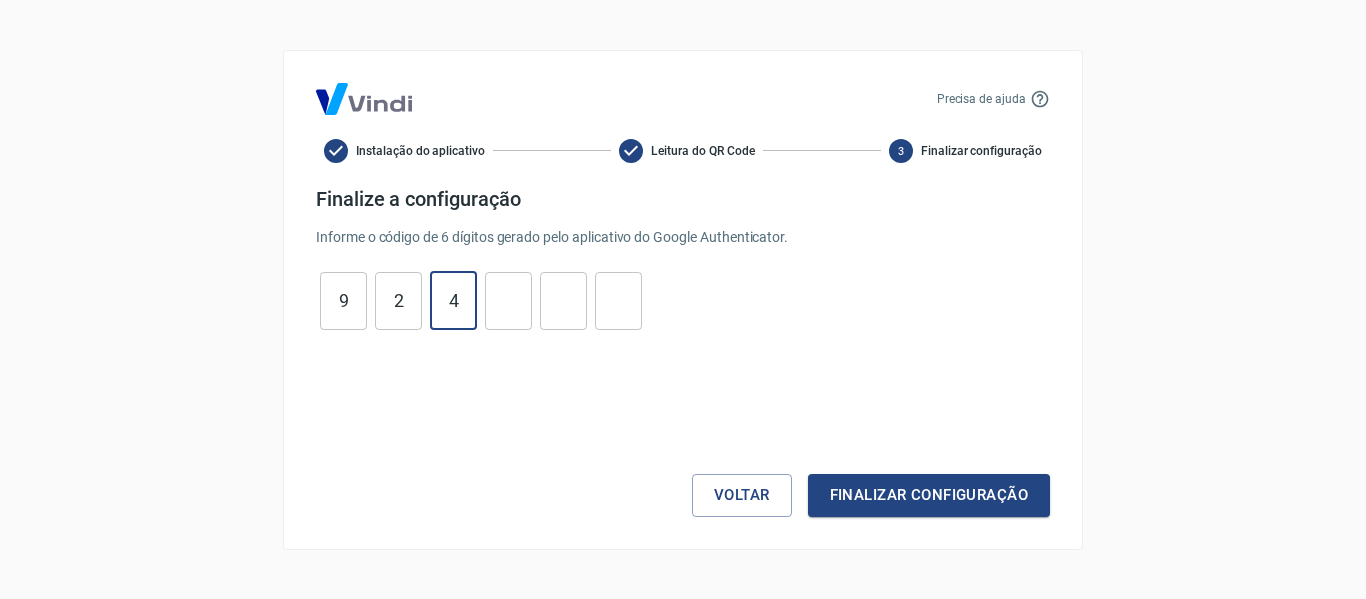 type on "9" 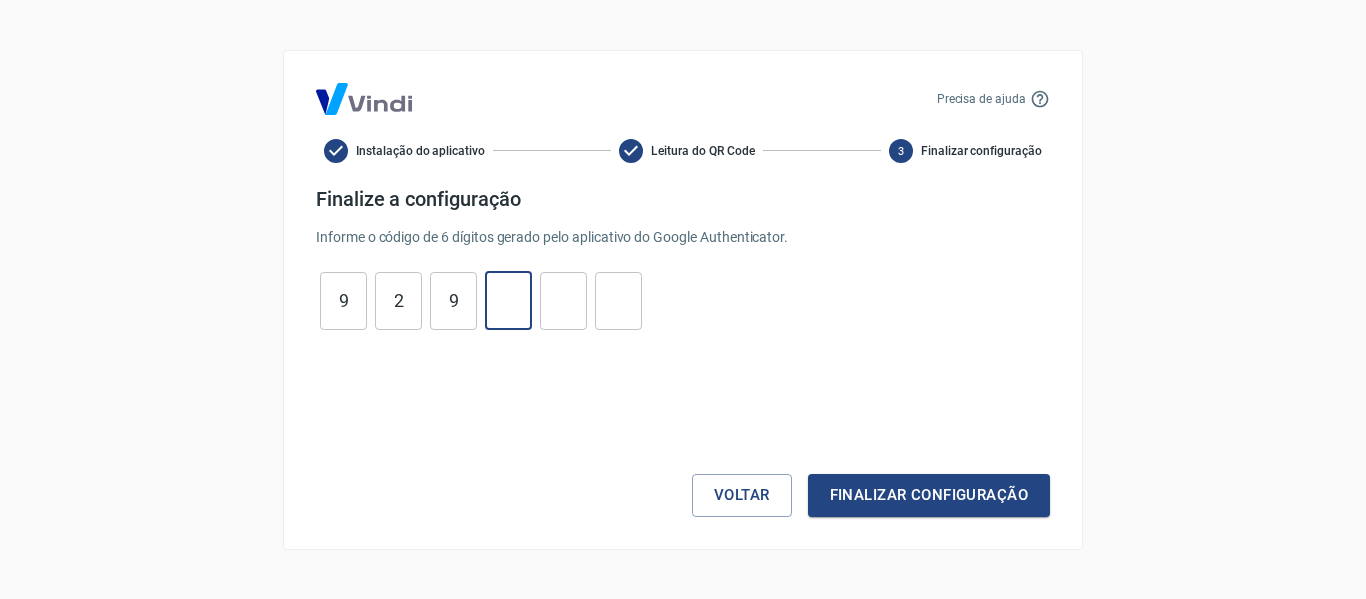 type on "7" 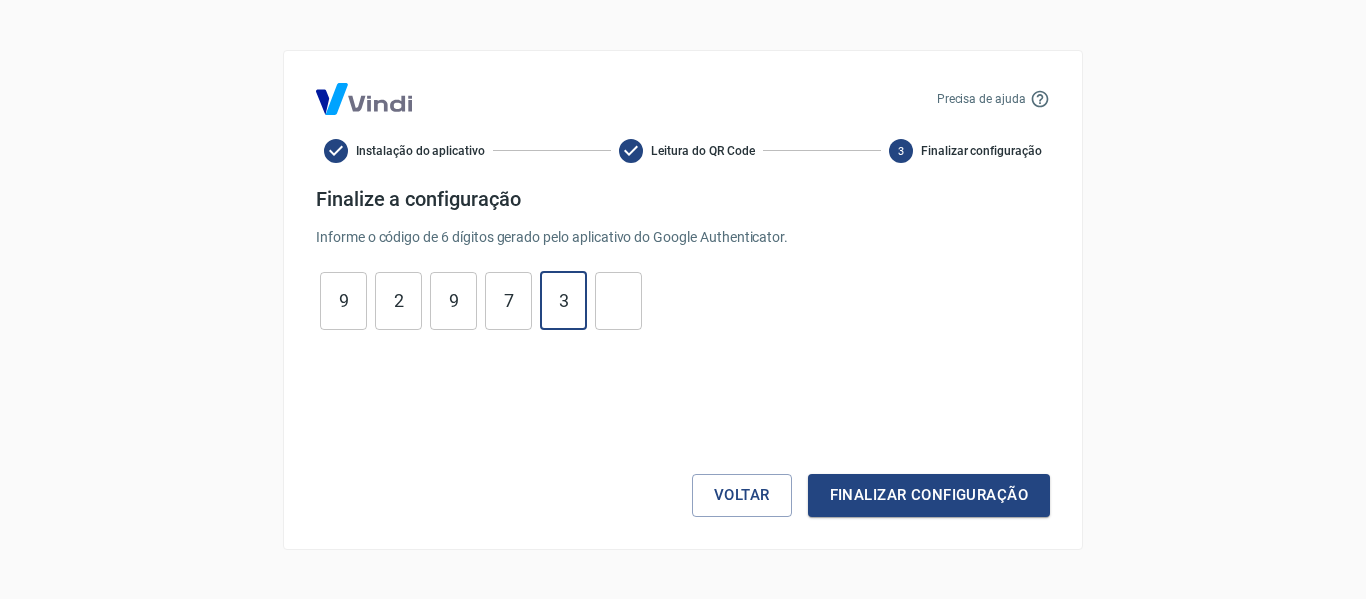 type on "3" 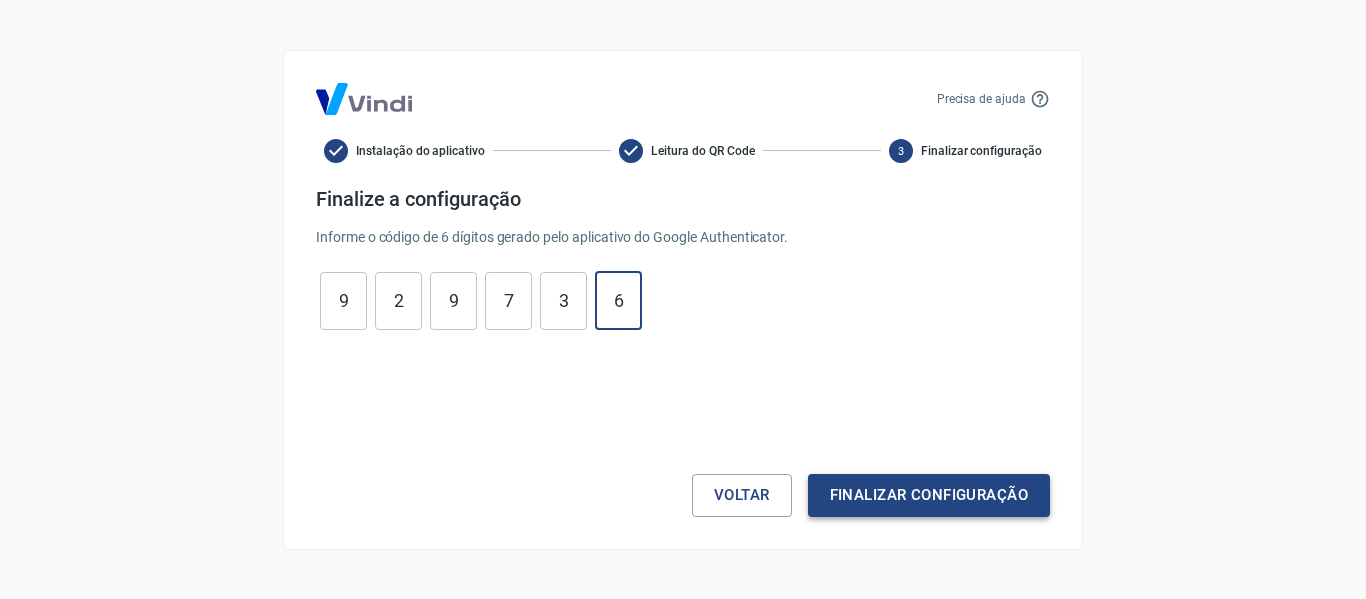 type on "6" 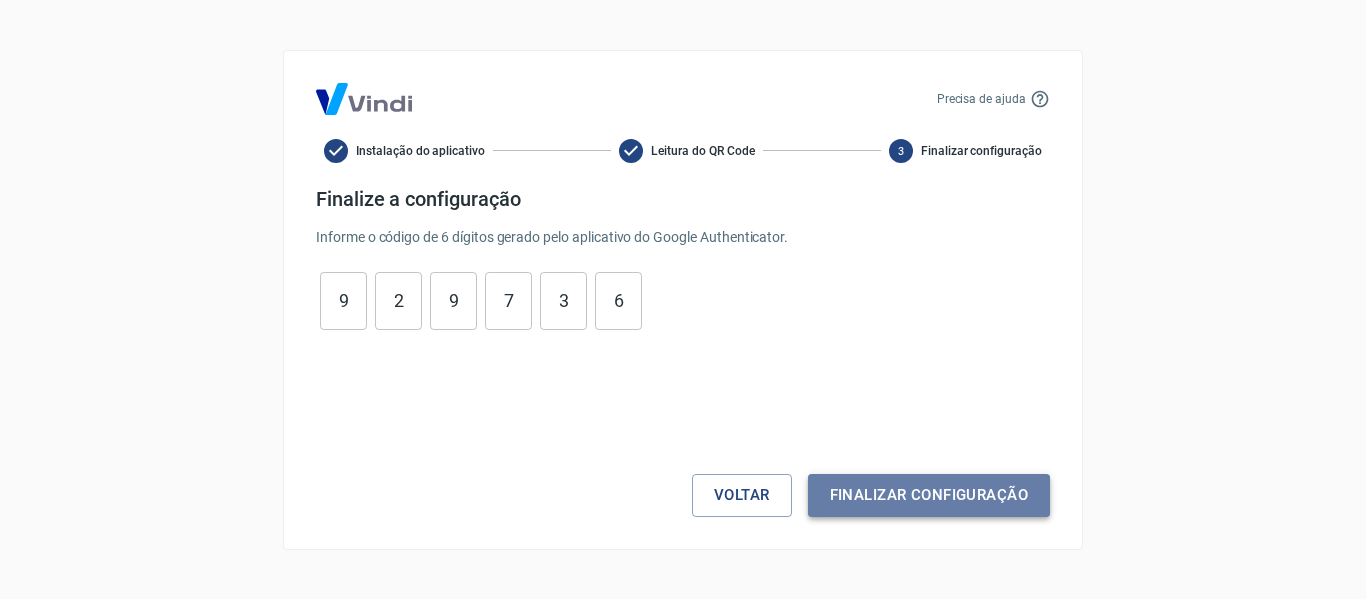 click on "Finalizar configuração" at bounding box center [929, 495] 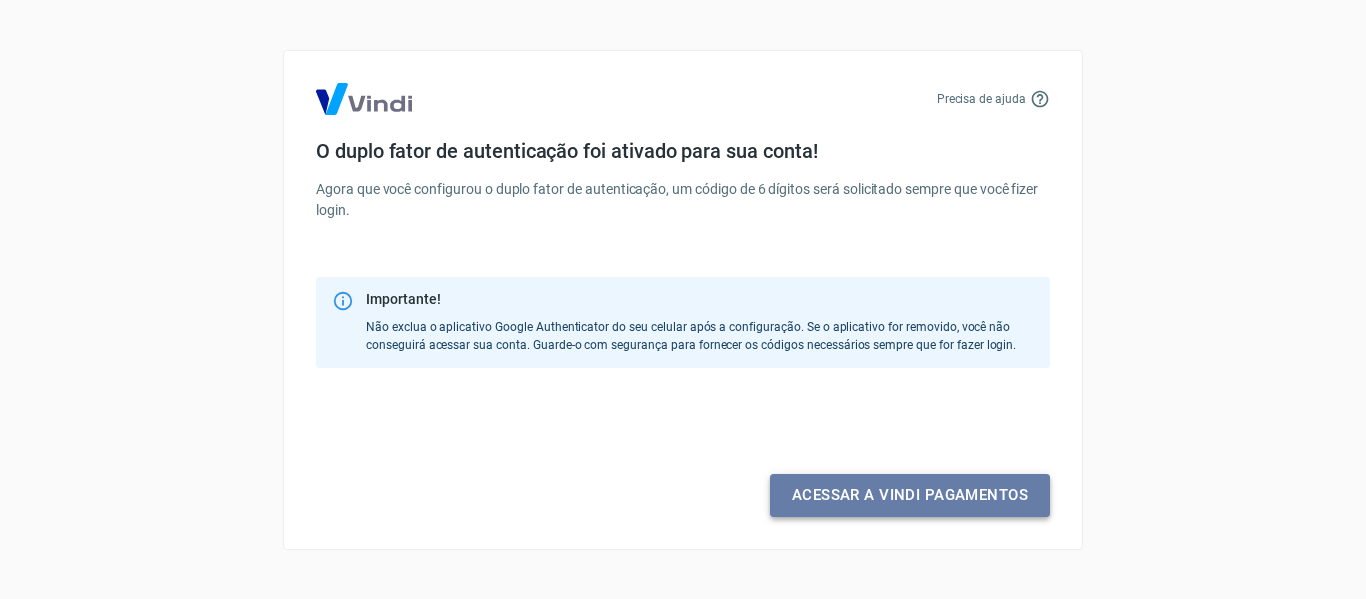 click on "Acessar a Vindi pagamentos" at bounding box center [910, 495] 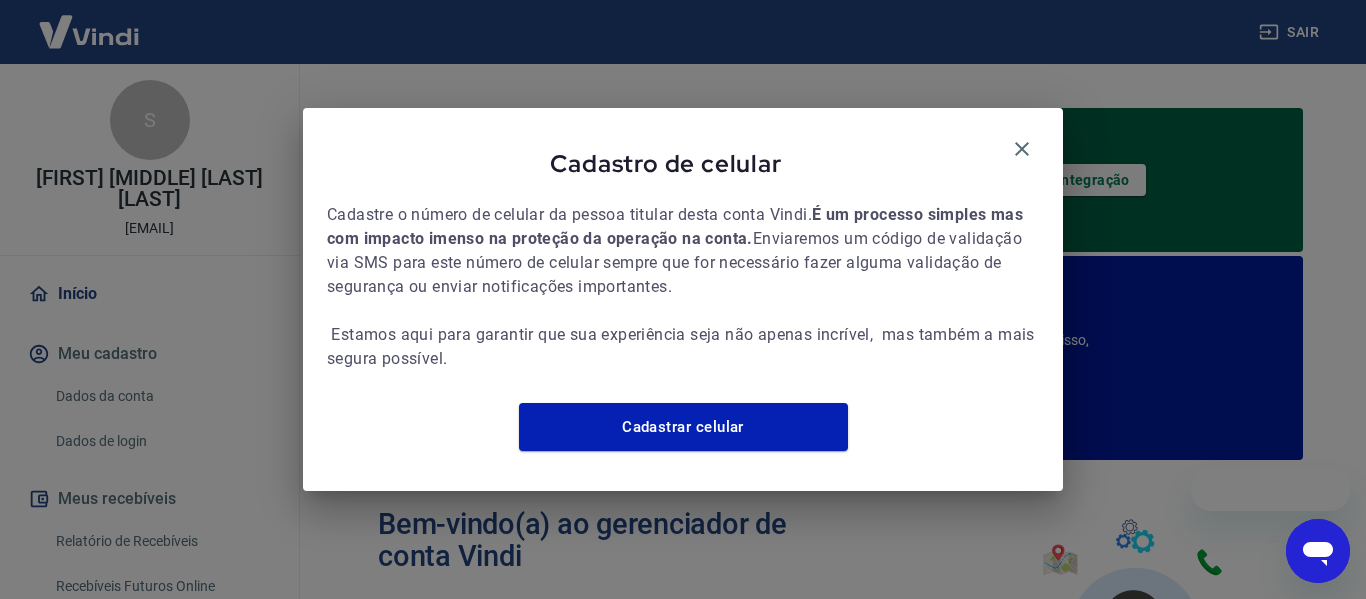 scroll, scrollTop: 0, scrollLeft: 0, axis: both 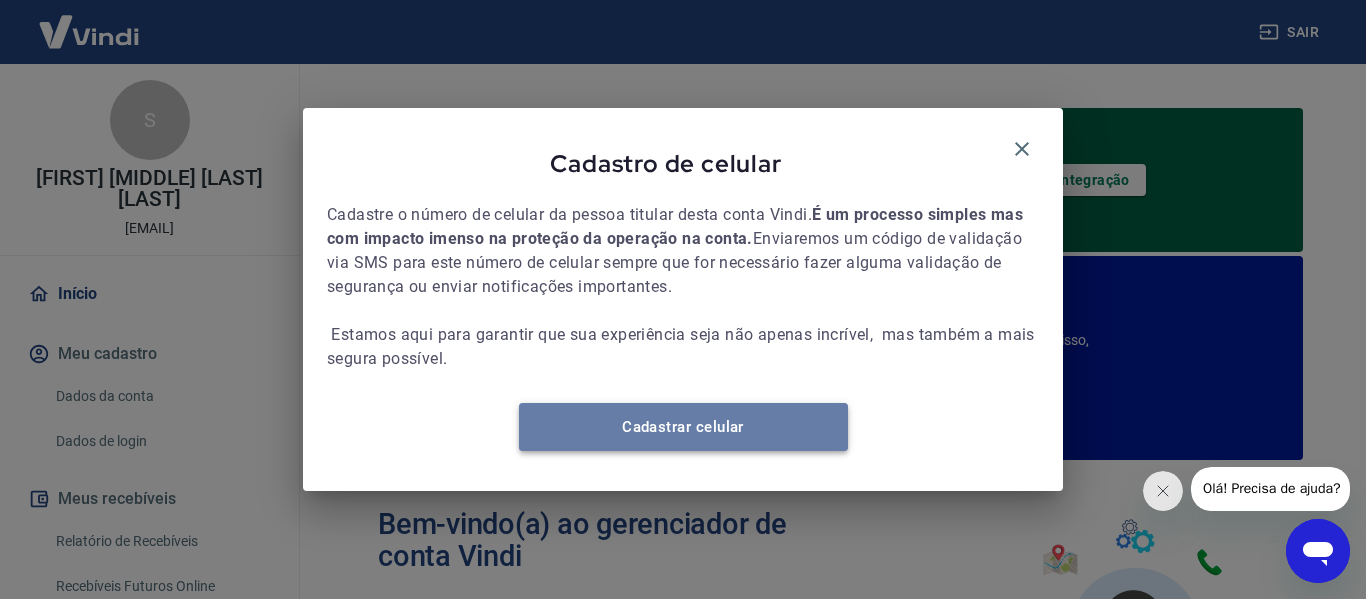 click on "Cadastrar celular" at bounding box center (683, 427) 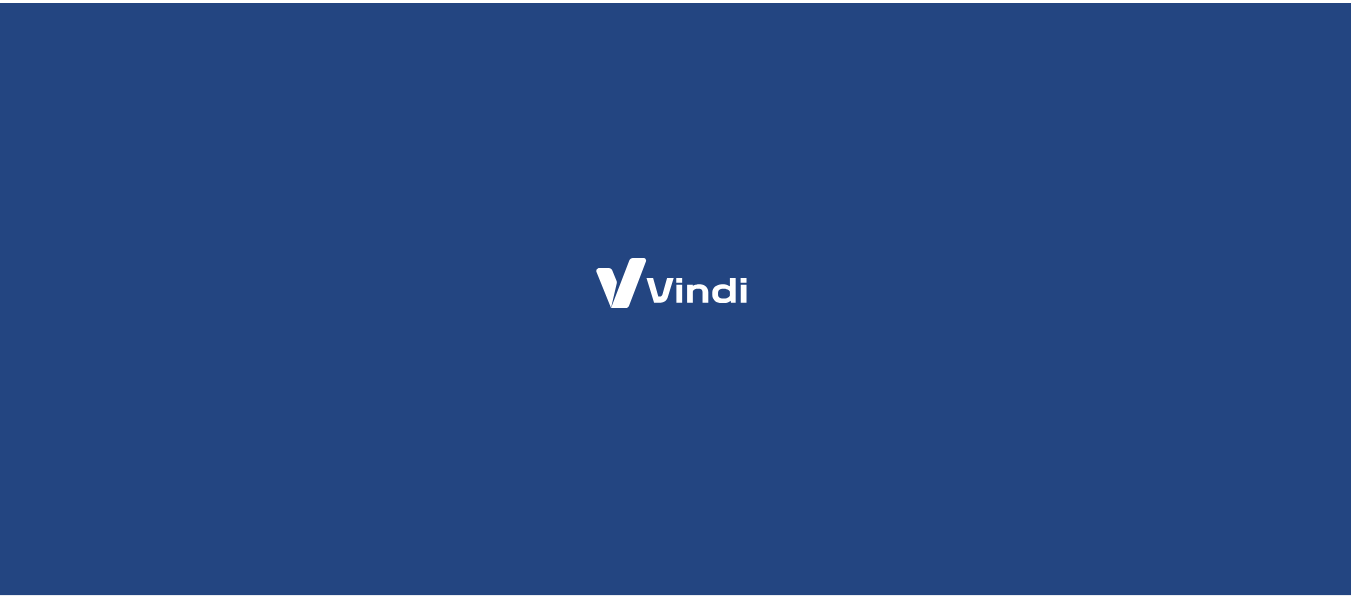 scroll, scrollTop: 0, scrollLeft: 0, axis: both 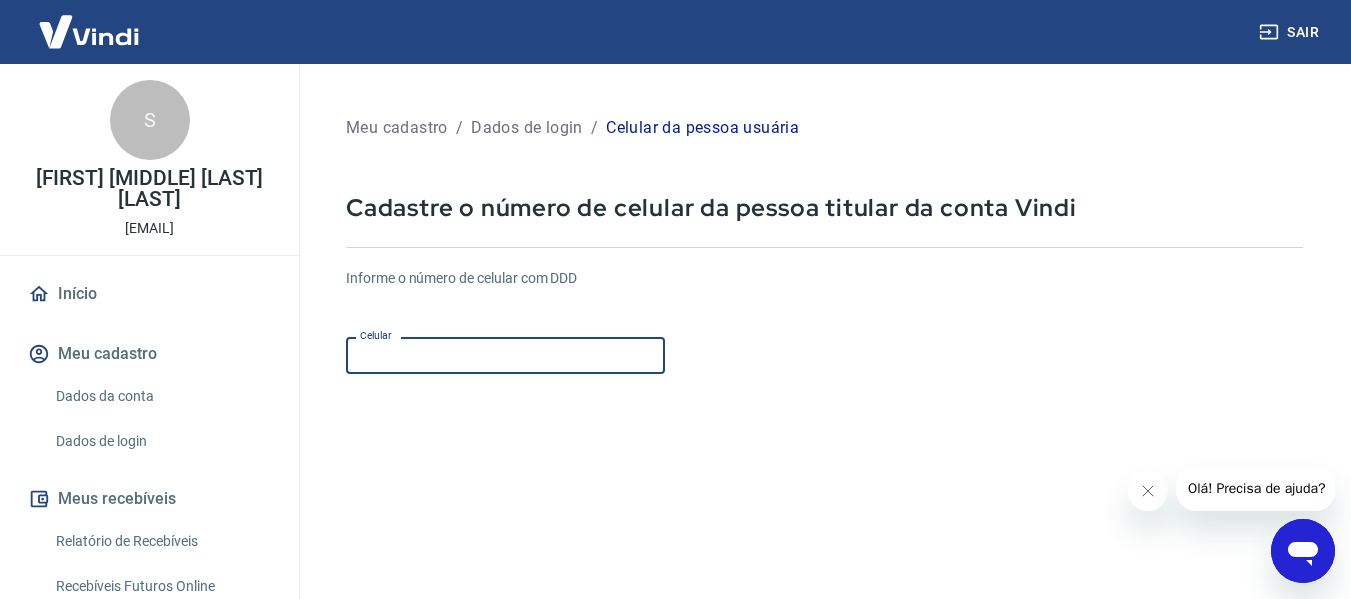 click on "Celular" at bounding box center [505, 355] 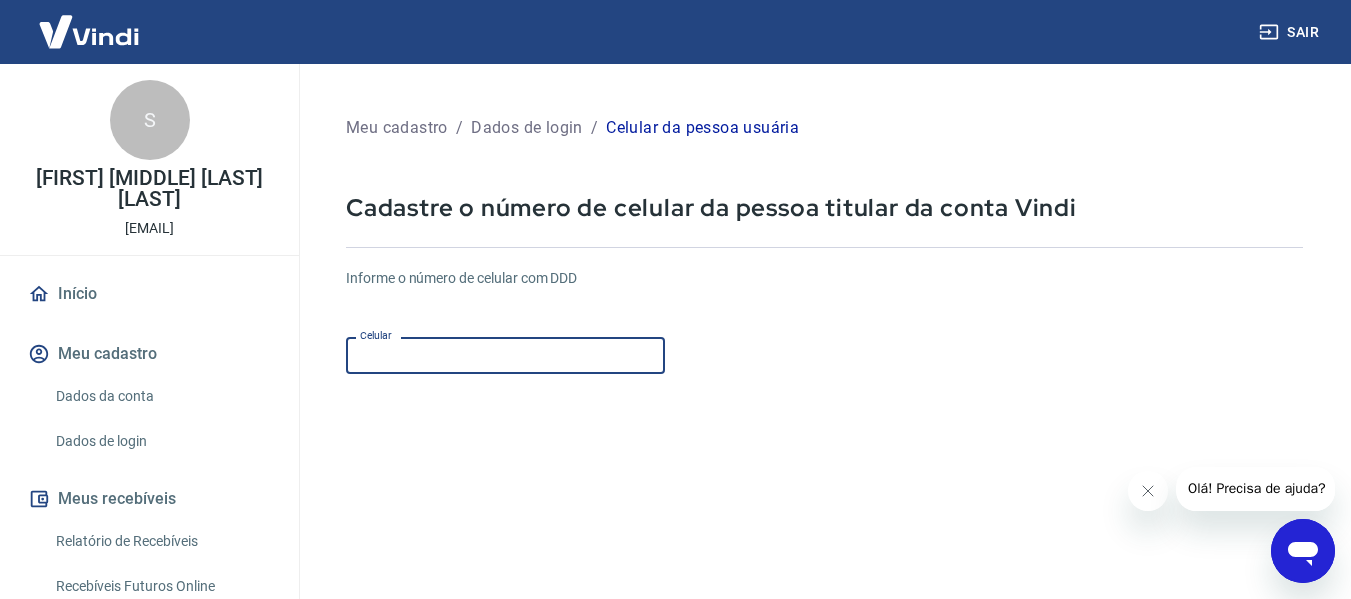 type on "([PHONE])" 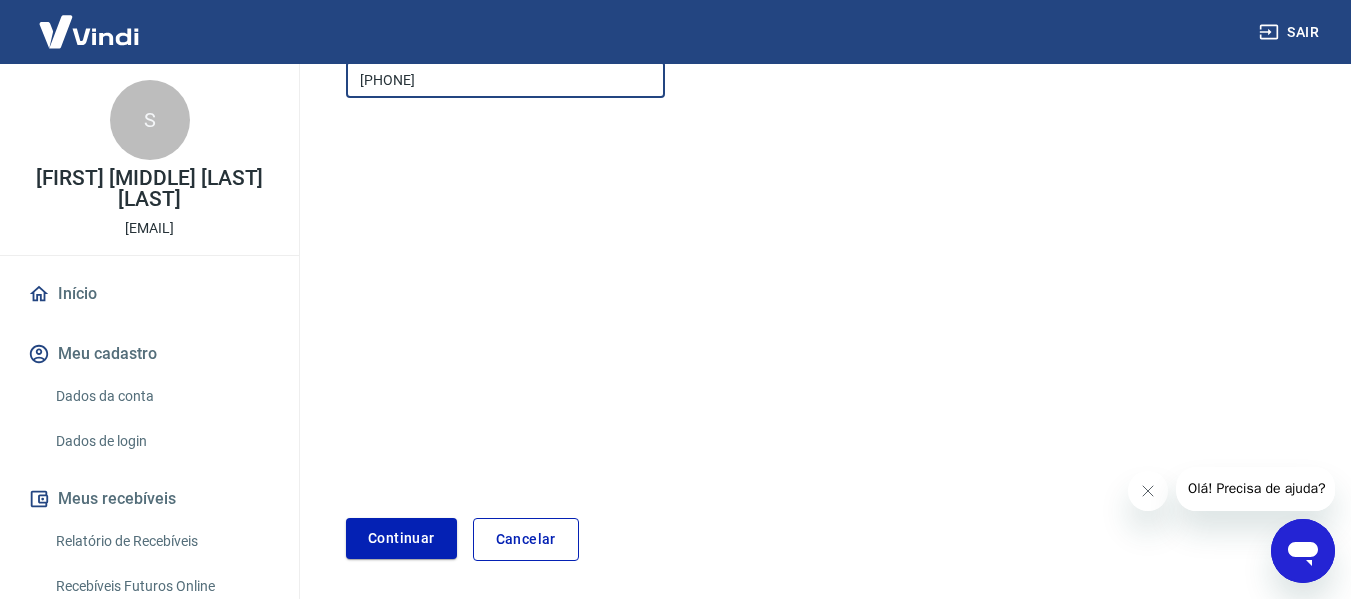 scroll, scrollTop: 348, scrollLeft: 0, axis: vertical 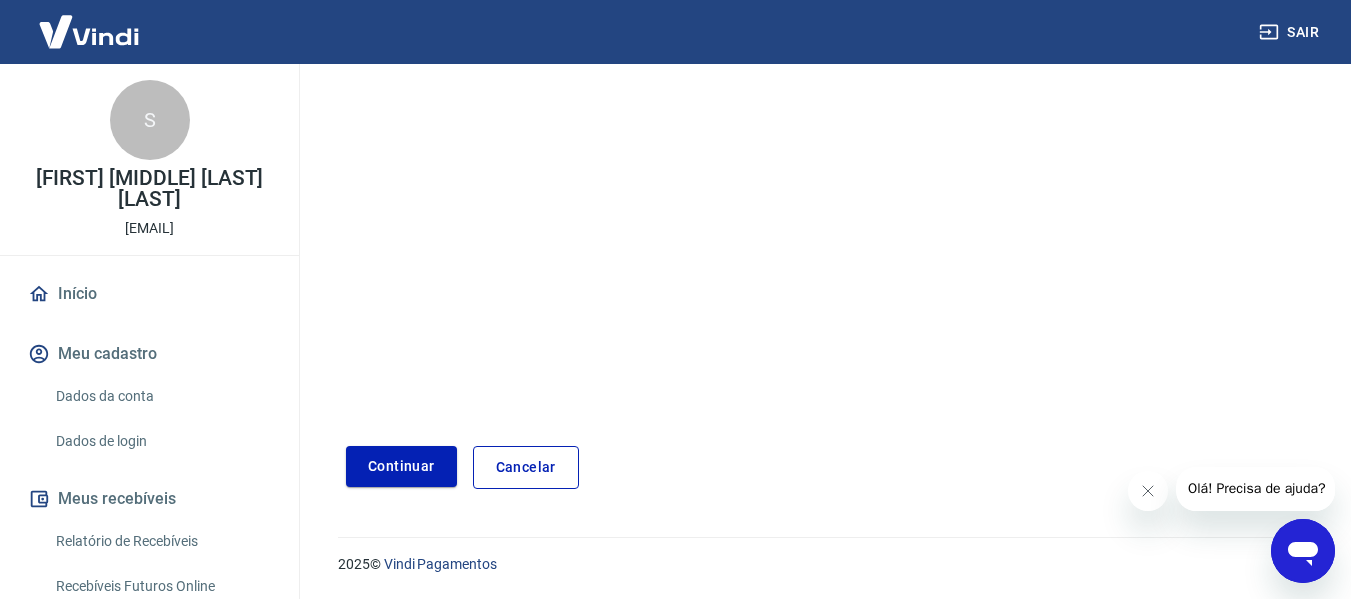 drag, startPoint x: 1360, startPoint y: 326, endPoint x: 45, endPoint y: 40, distance: 1345.7418 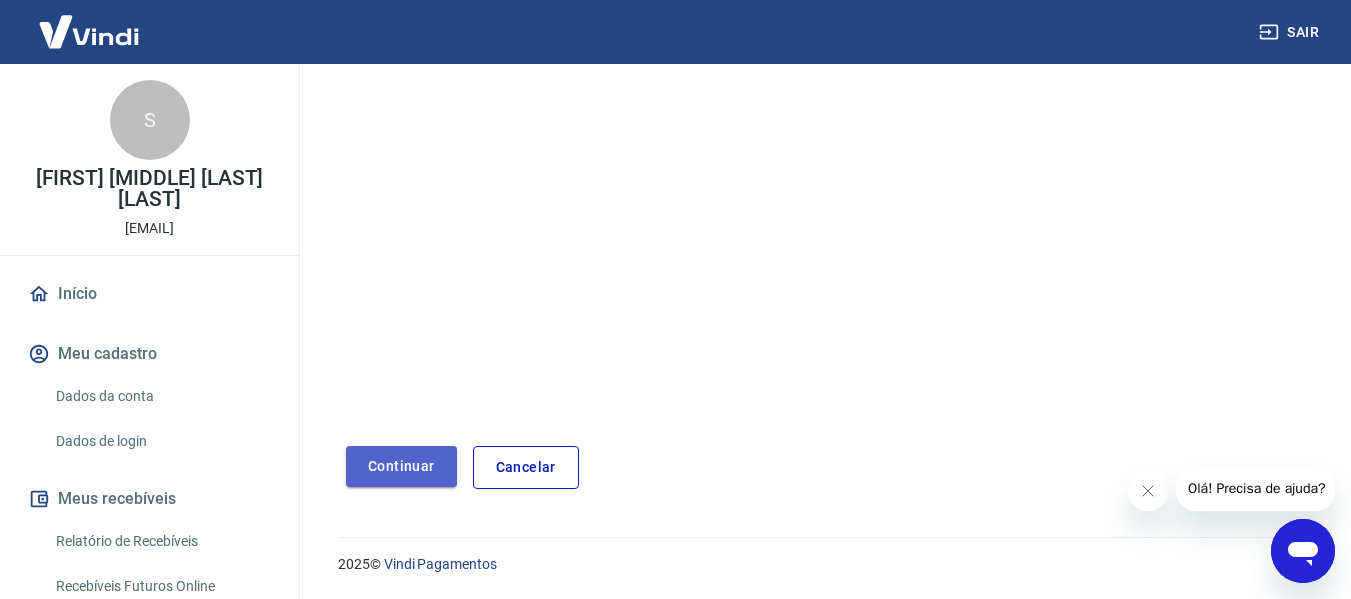 click on "Continuar" at bounding box center [401, 466] 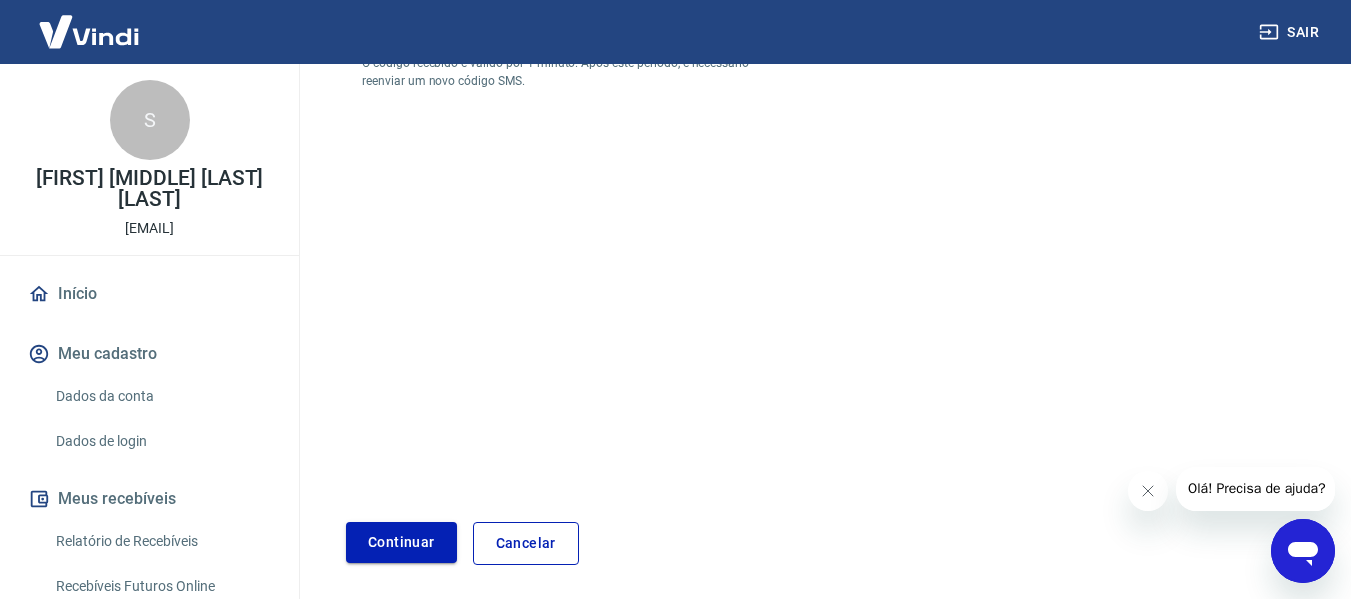 click on "Continuar" at bounding box center (401, 542) 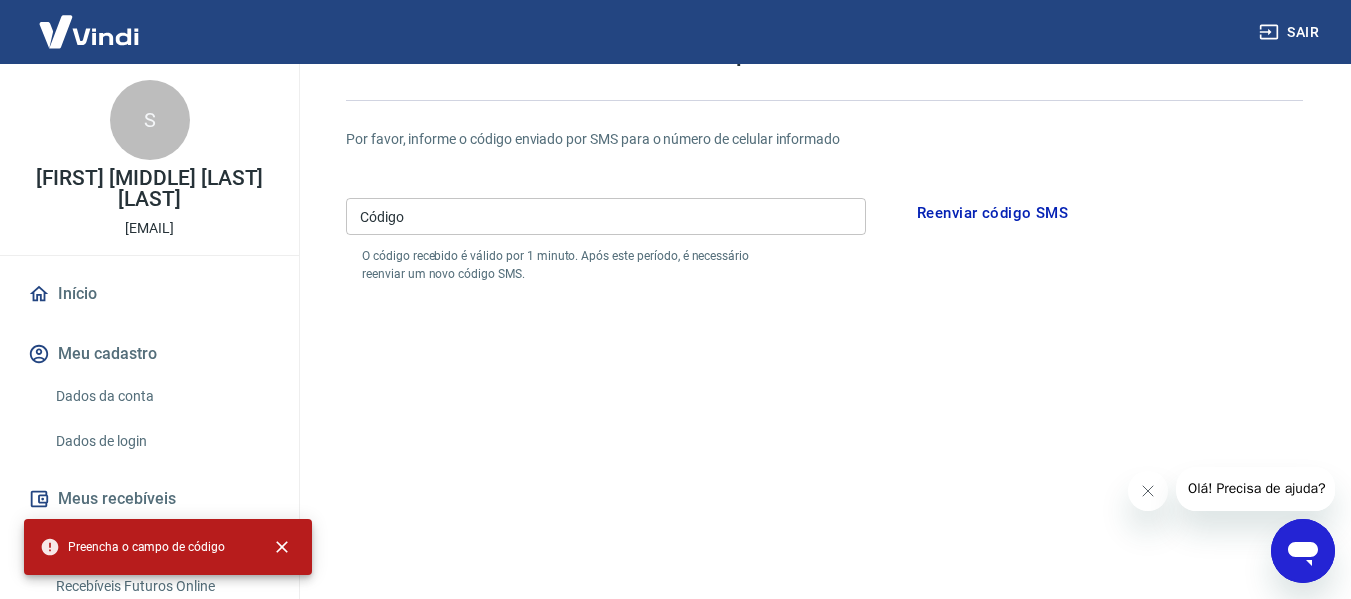scroll, scrollTop: 0, scrollLeft: 0, axis: both 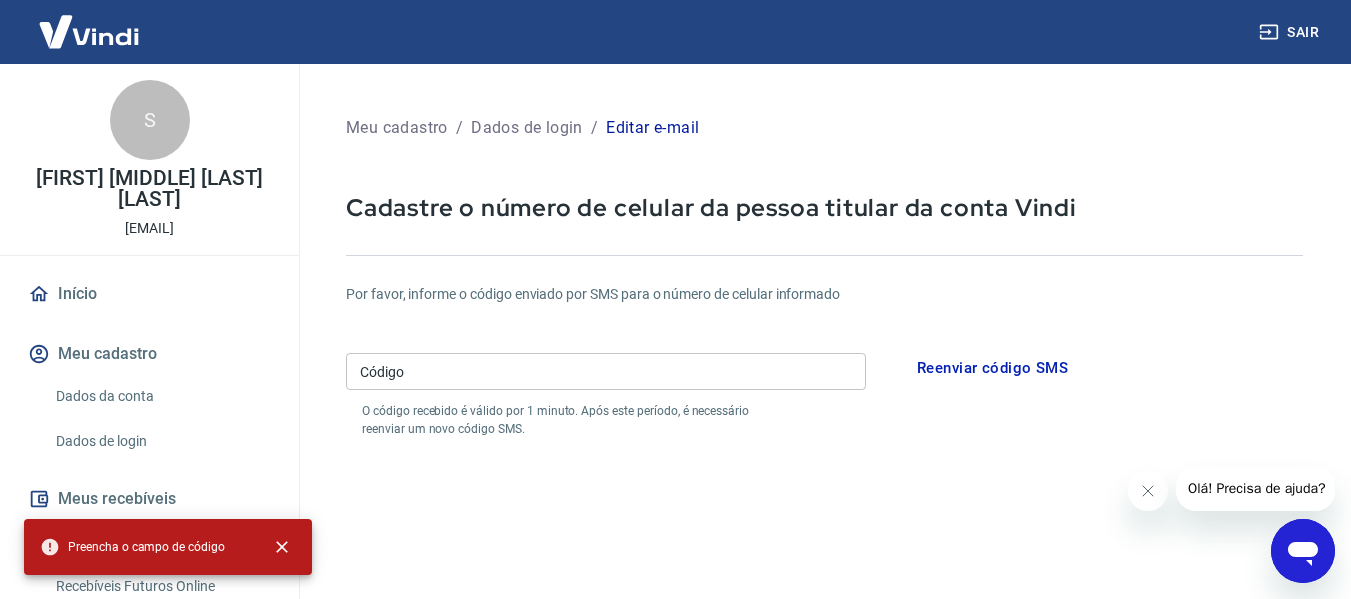 click on "Código" at bounding box center (606, 371) 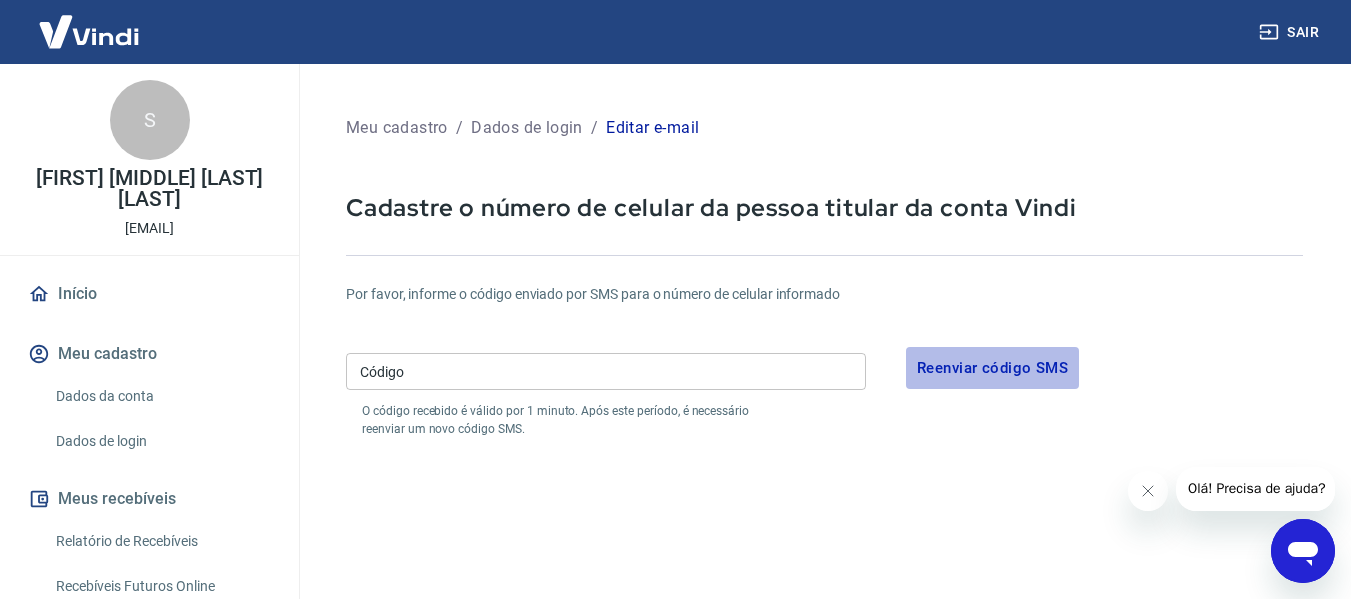 click on "Reenviar código SMS" at bounding box center [992, 368] 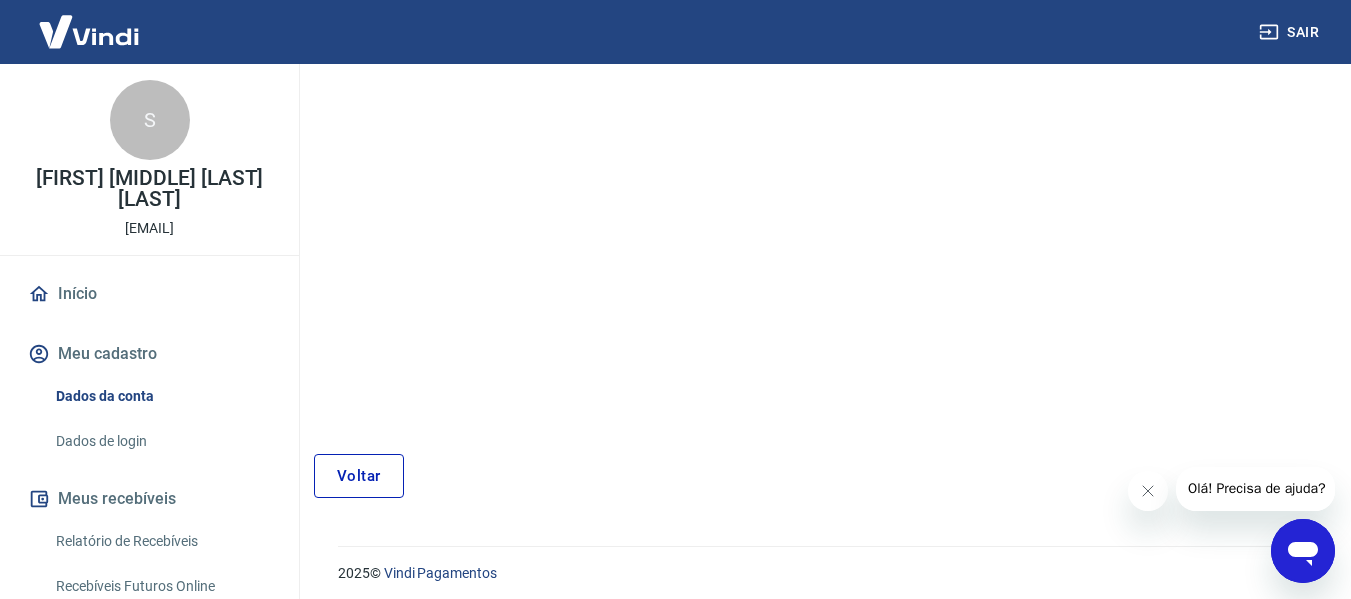 scroll, scrollTop: 249, scrollLeft: 0, axis: vertical 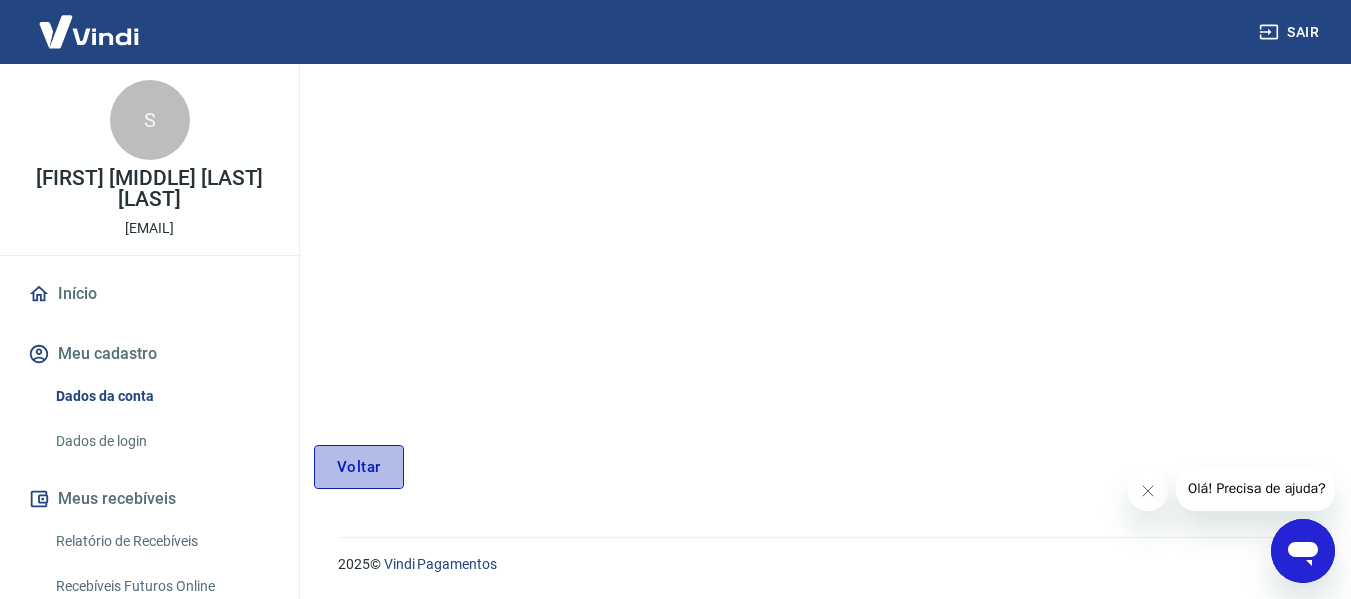 click on "Voltar" at bounding box center [359, 467] 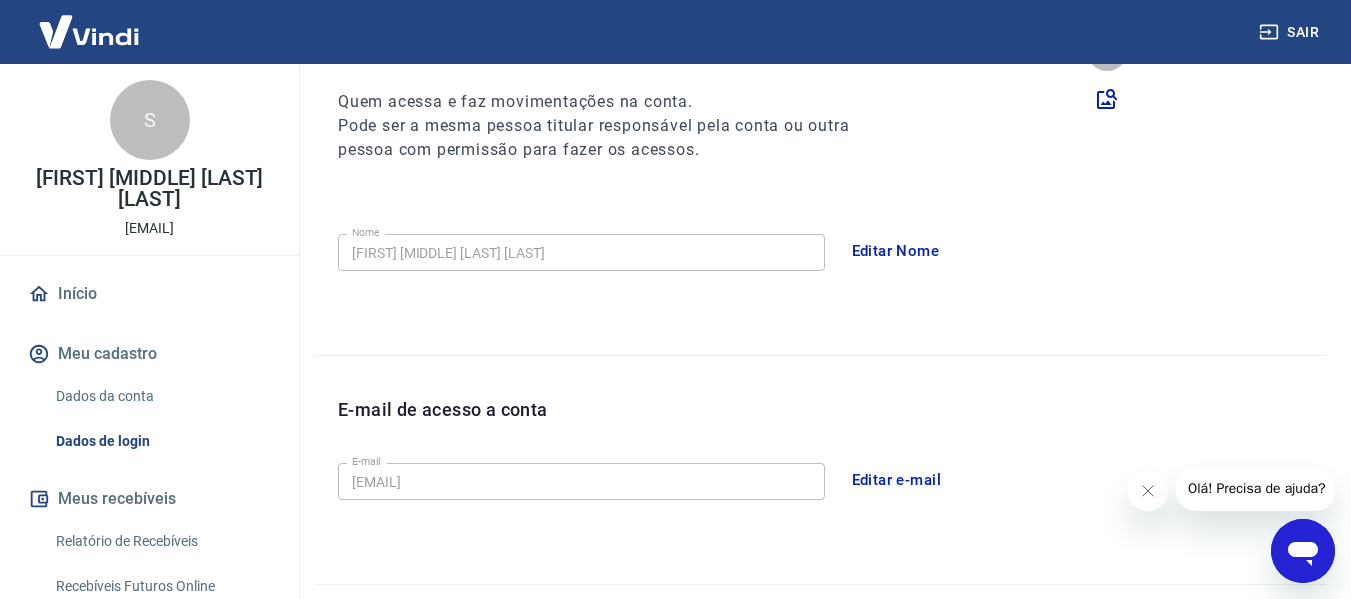 scroll, scrollTop: 614, scrollLeft: 0, axis: vertical 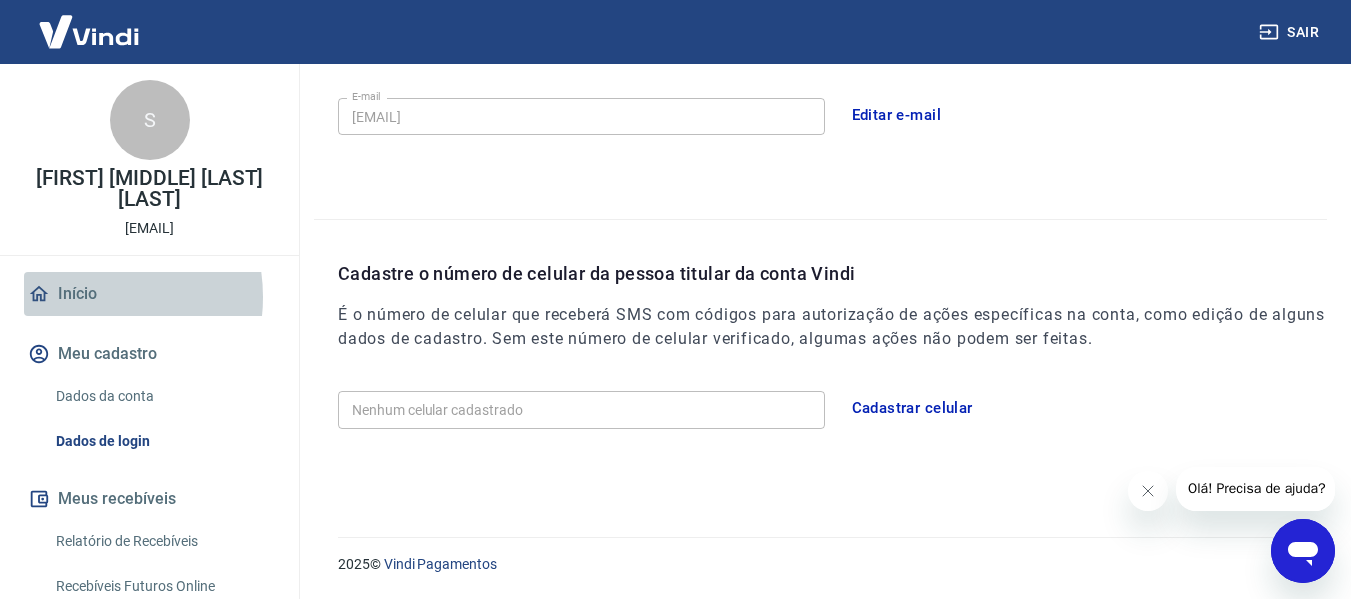 click on "Início" at bounding box center (149, 294) 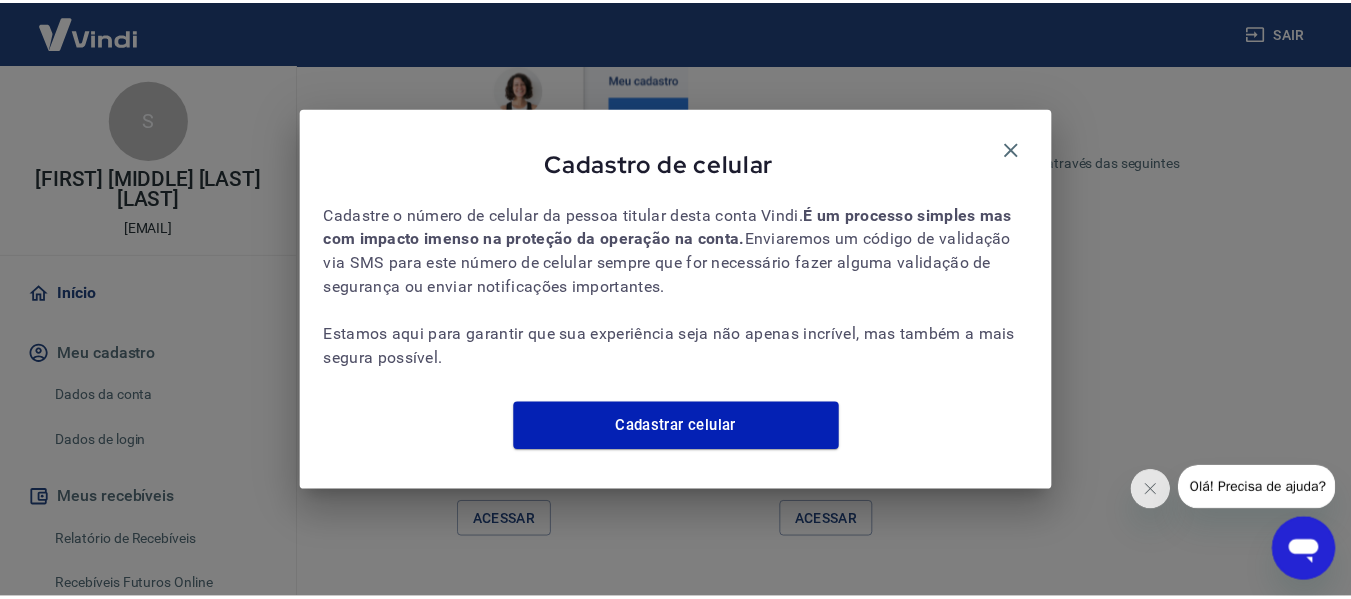 scroll, scrollTop: 1329, scrollLeft: 0, axis: vertical 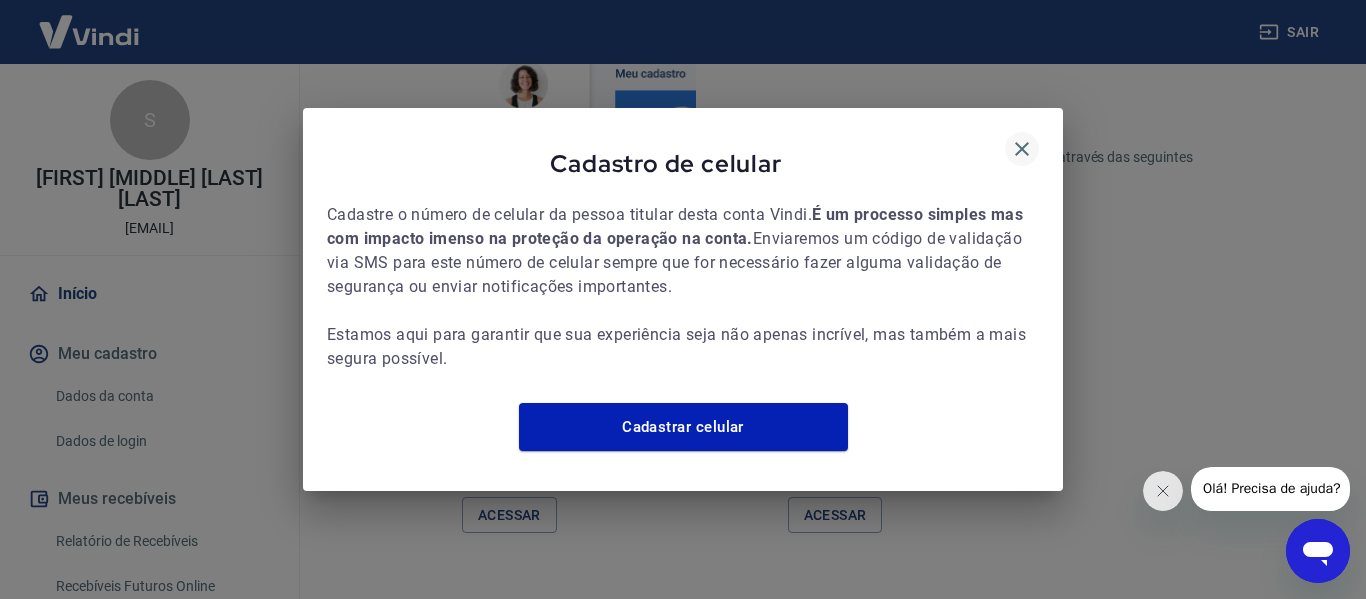 click 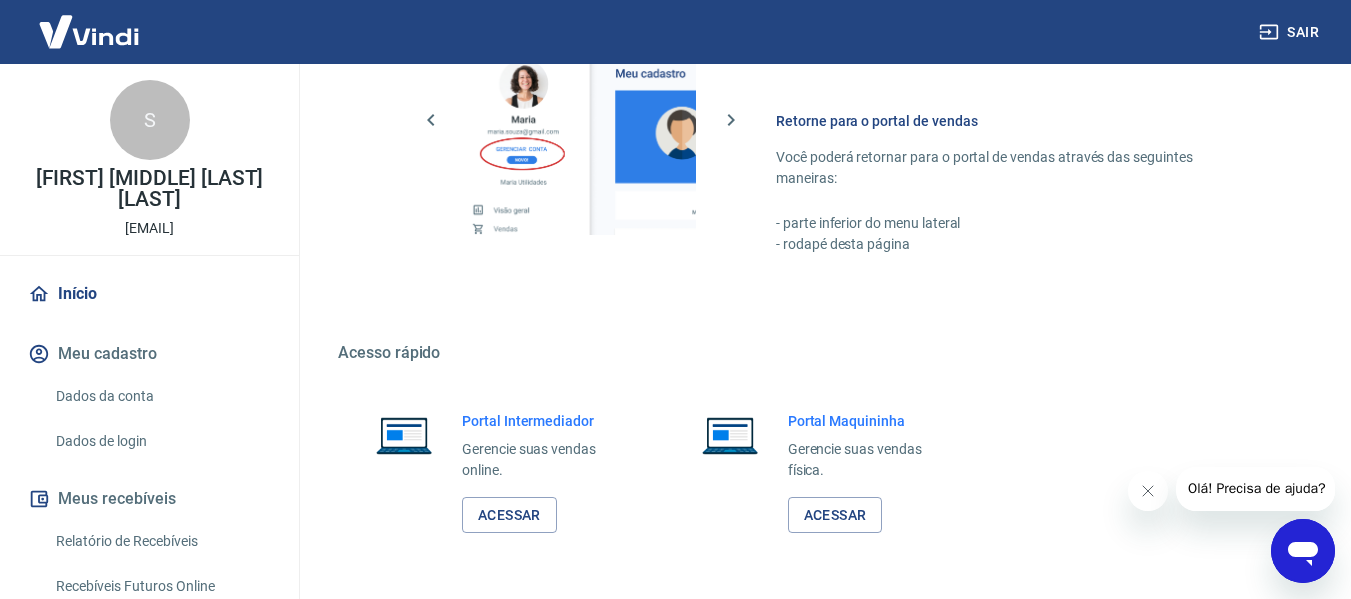 click on "Meu cadastro" at bounding box center [149, 354] 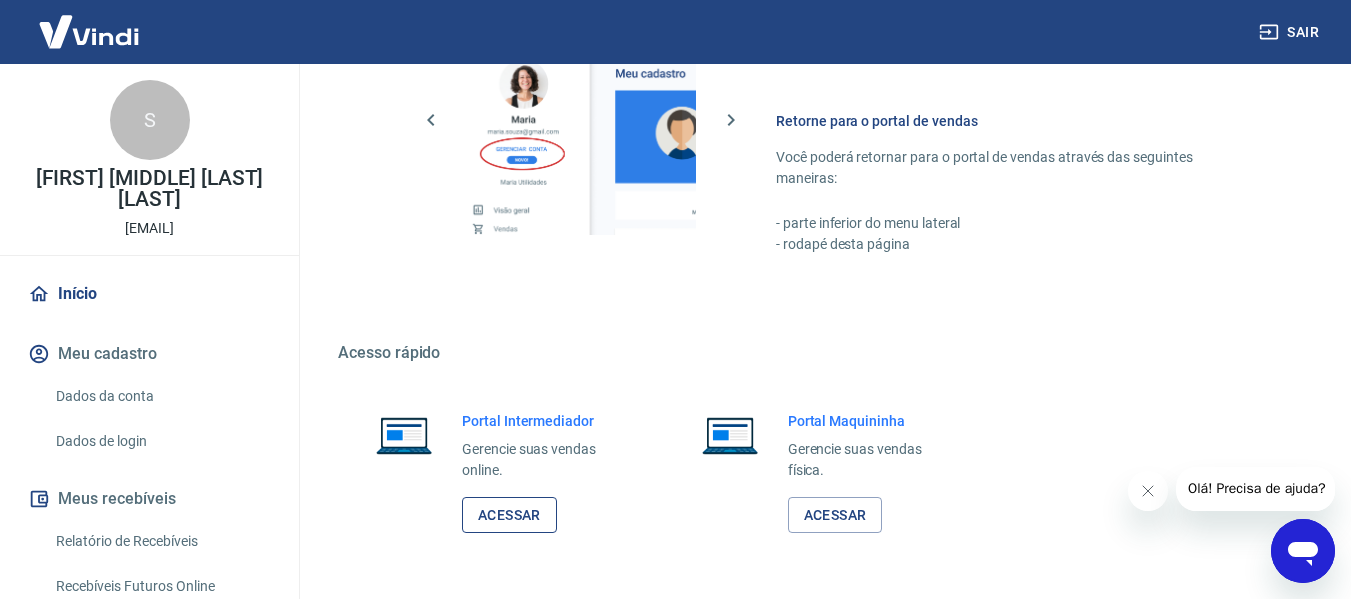 click on "Acessar" at bounding box center [509, 515] 